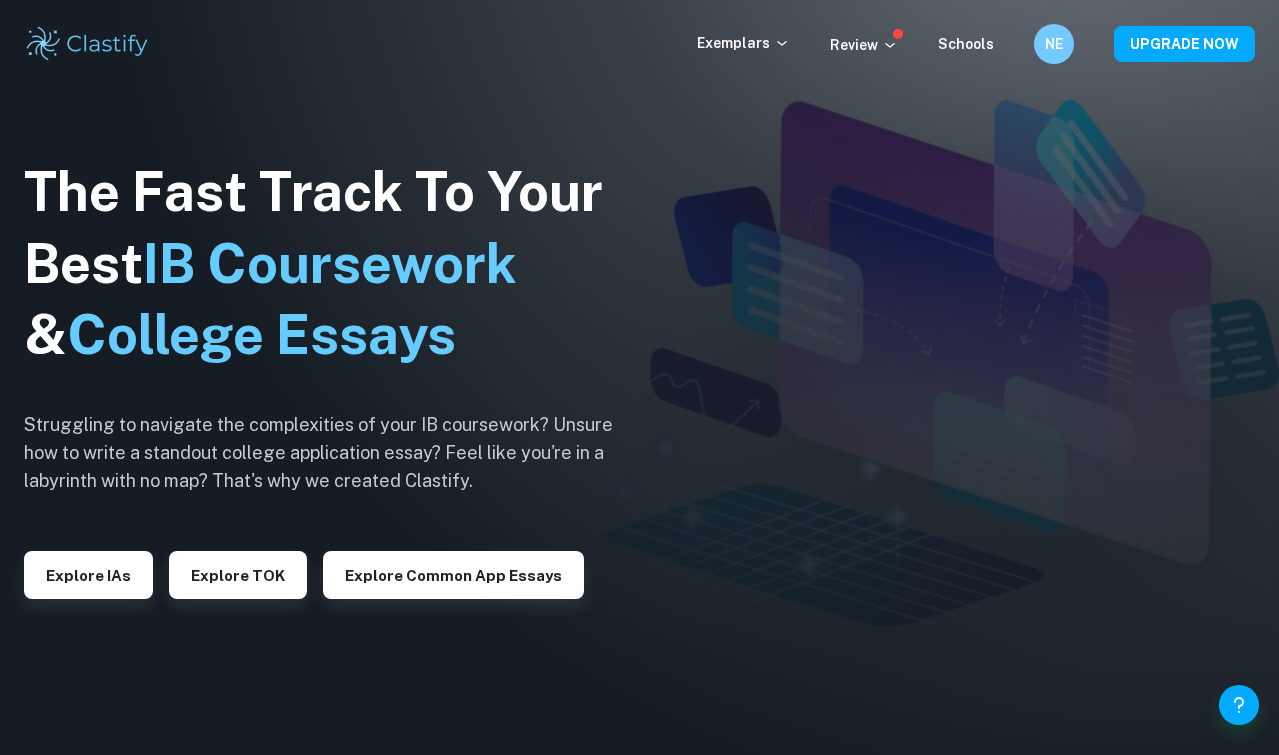scroll, scrollTop: 0, scrollLeft: 0, axis: both 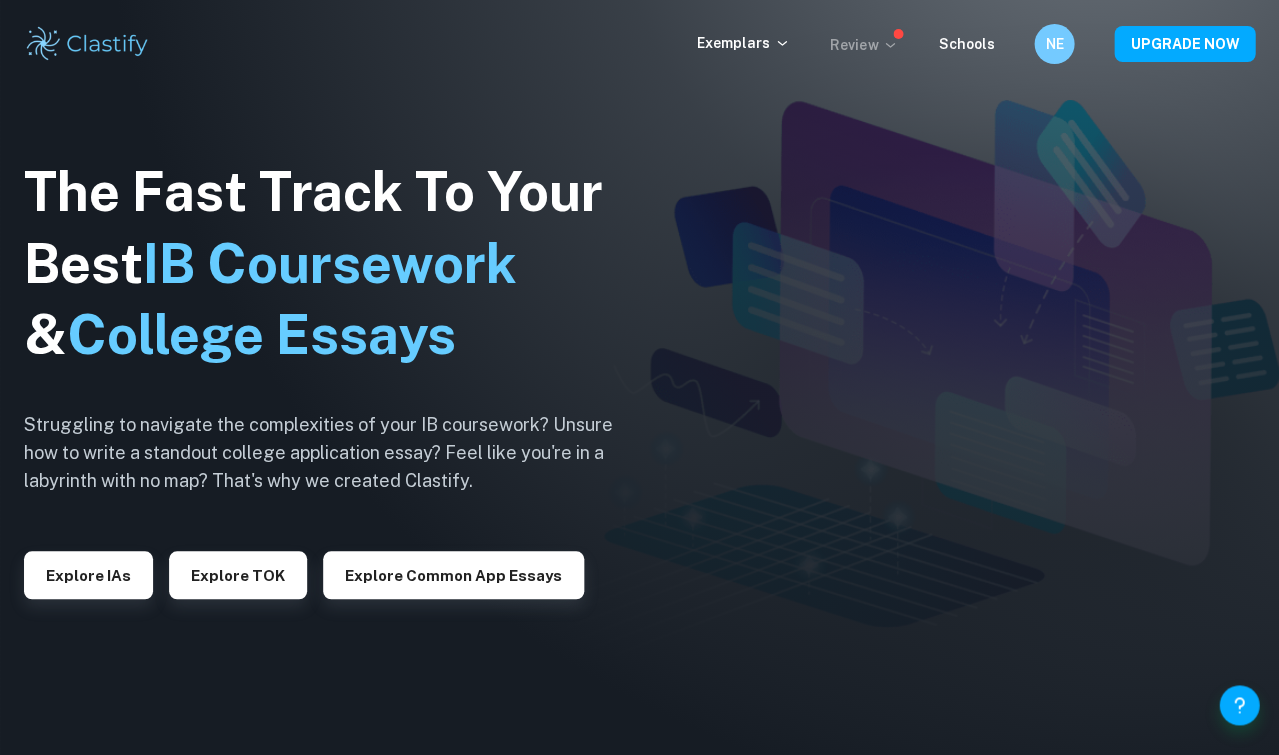 click on "Review" at bounding box center (864, 45) 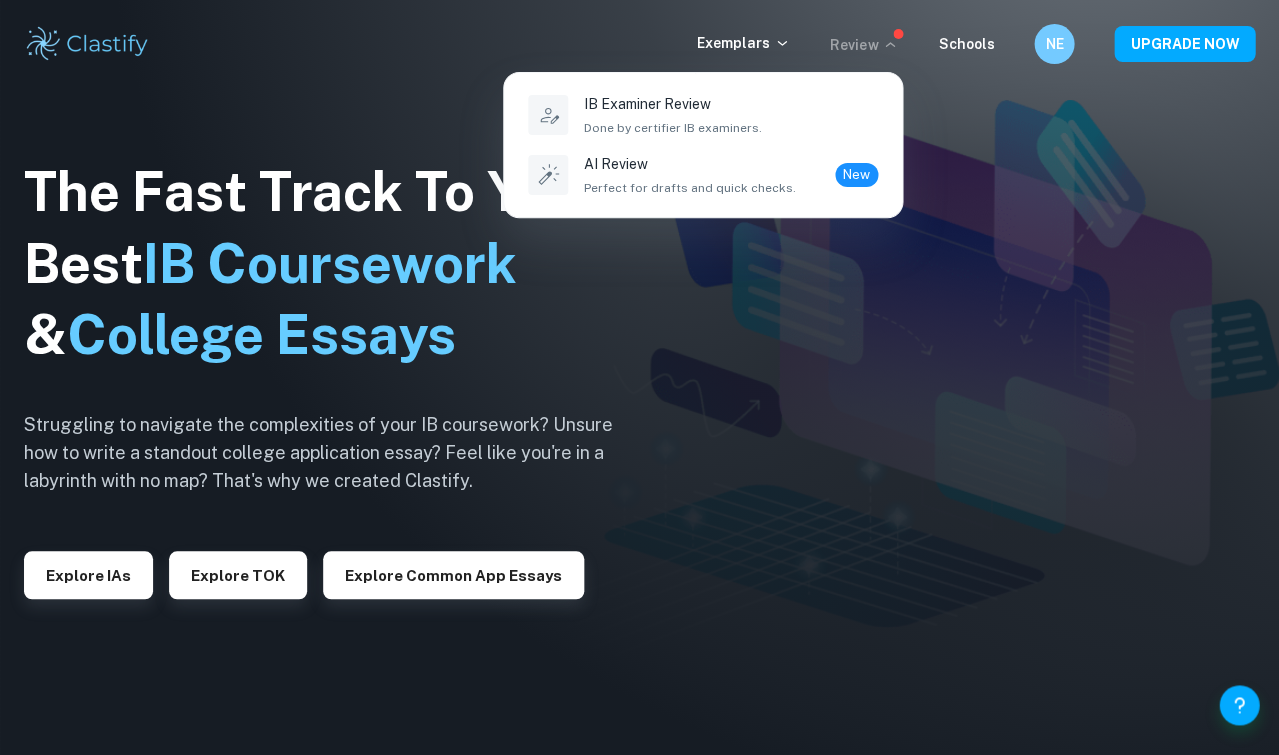 click at bounding box center [639, 377] 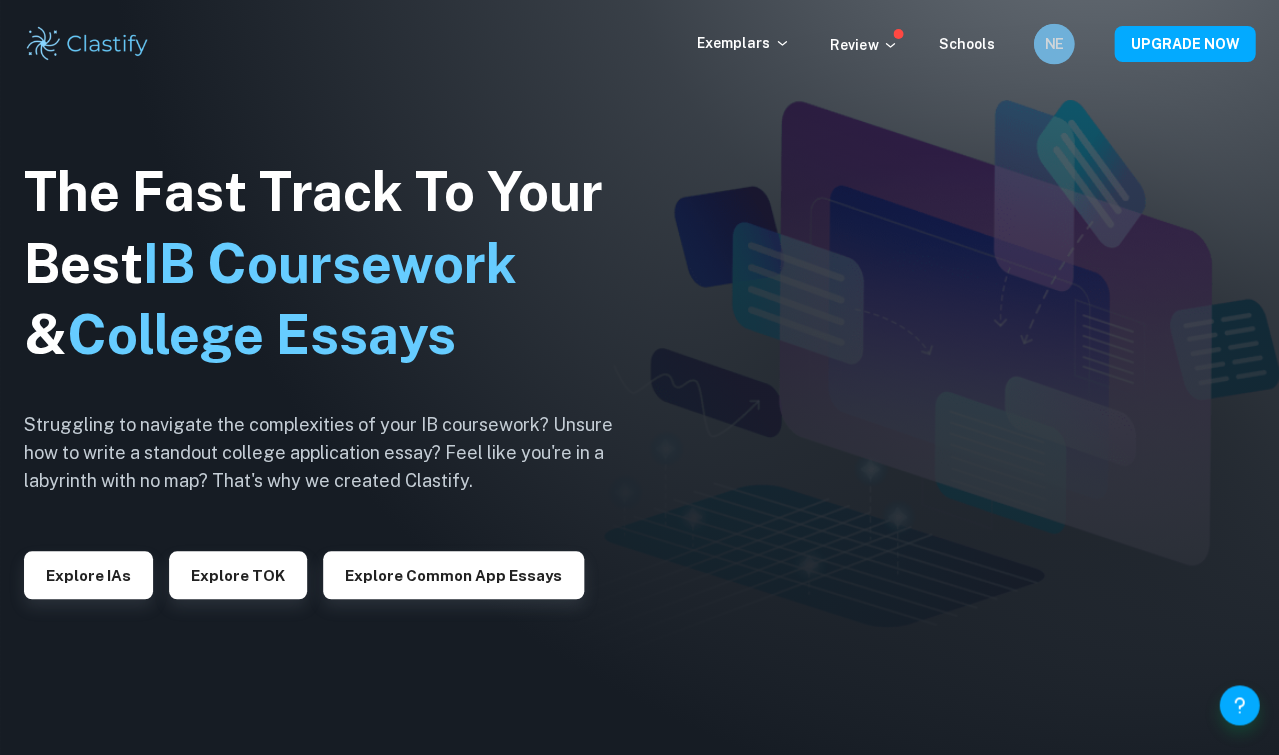 click on "NE" at bounding box center (1053, 44) 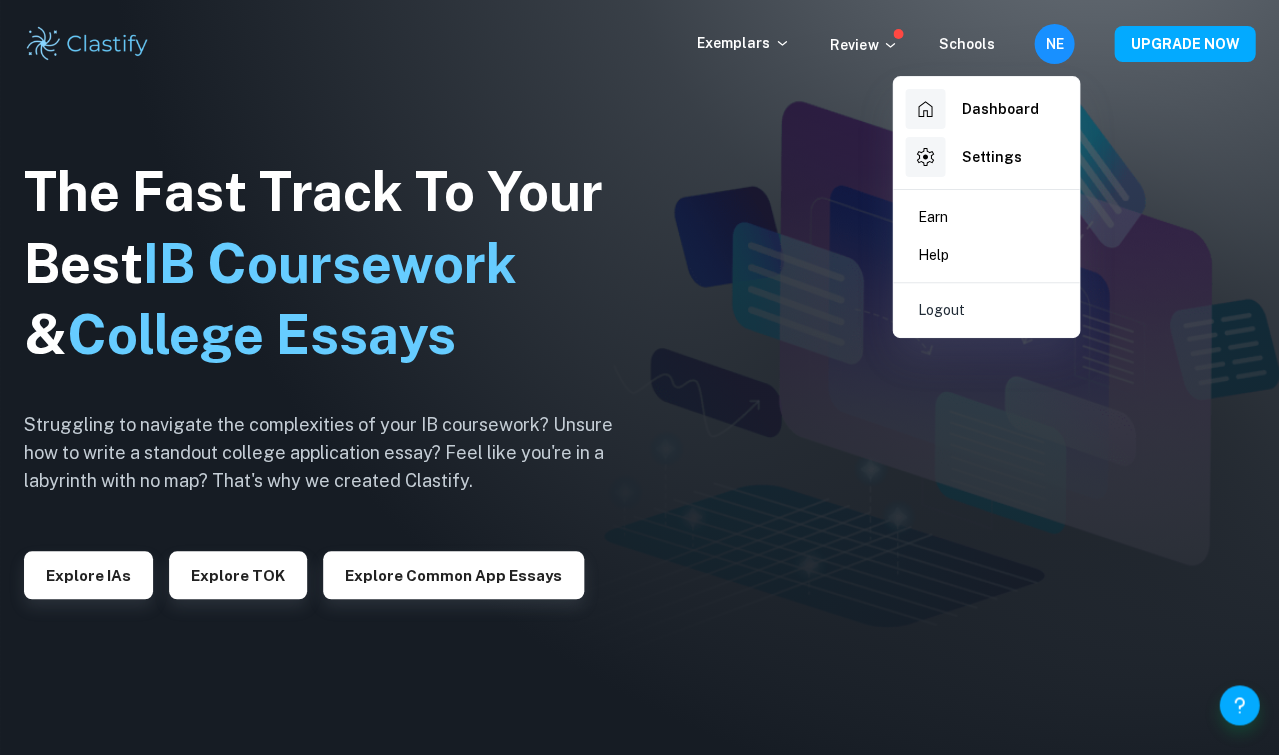click on "Dashboard" at bounding box center (971, 109) 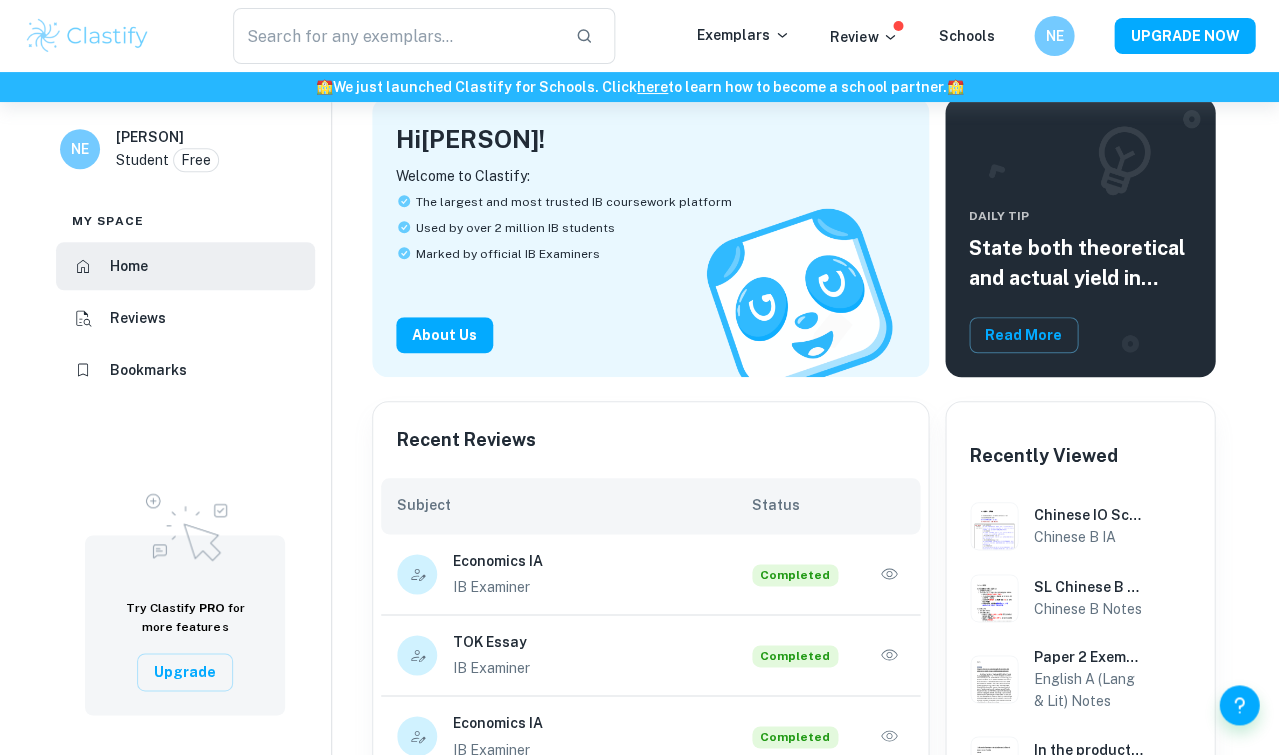 scroll, scrollTop: 307, scrollLeft: 0, axis: vertical 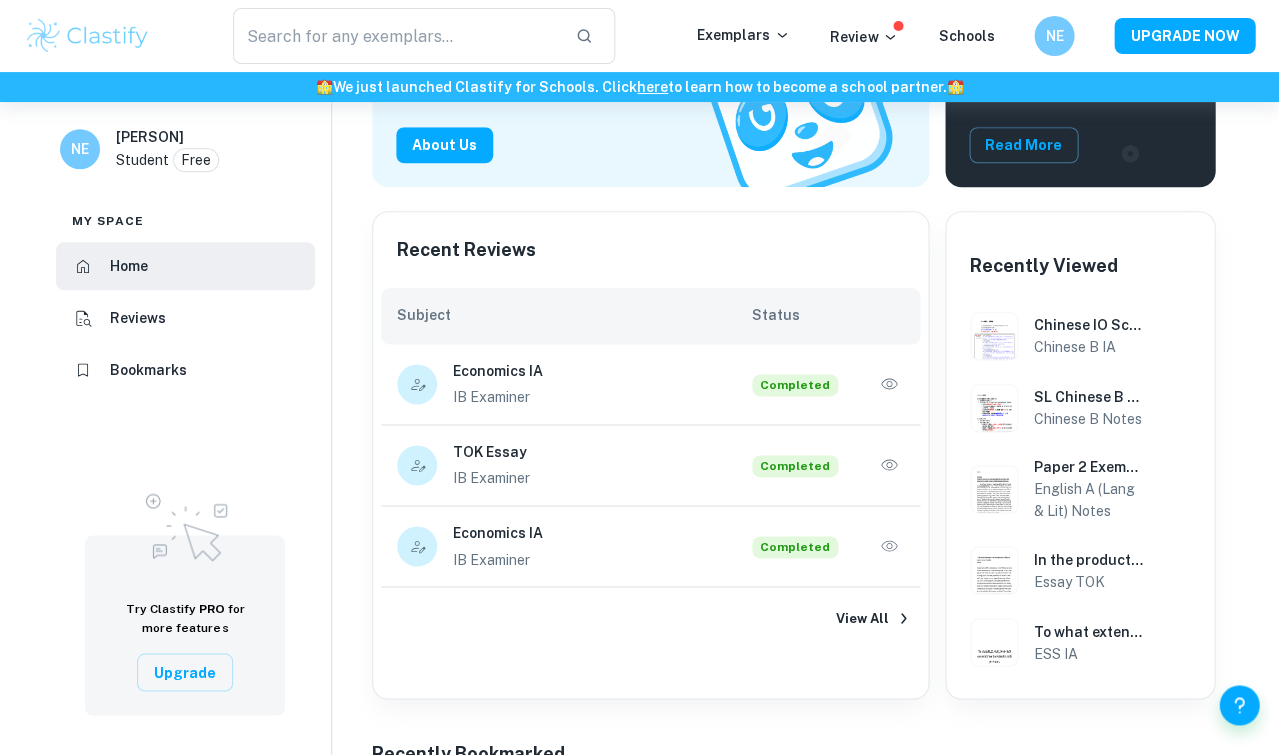 click 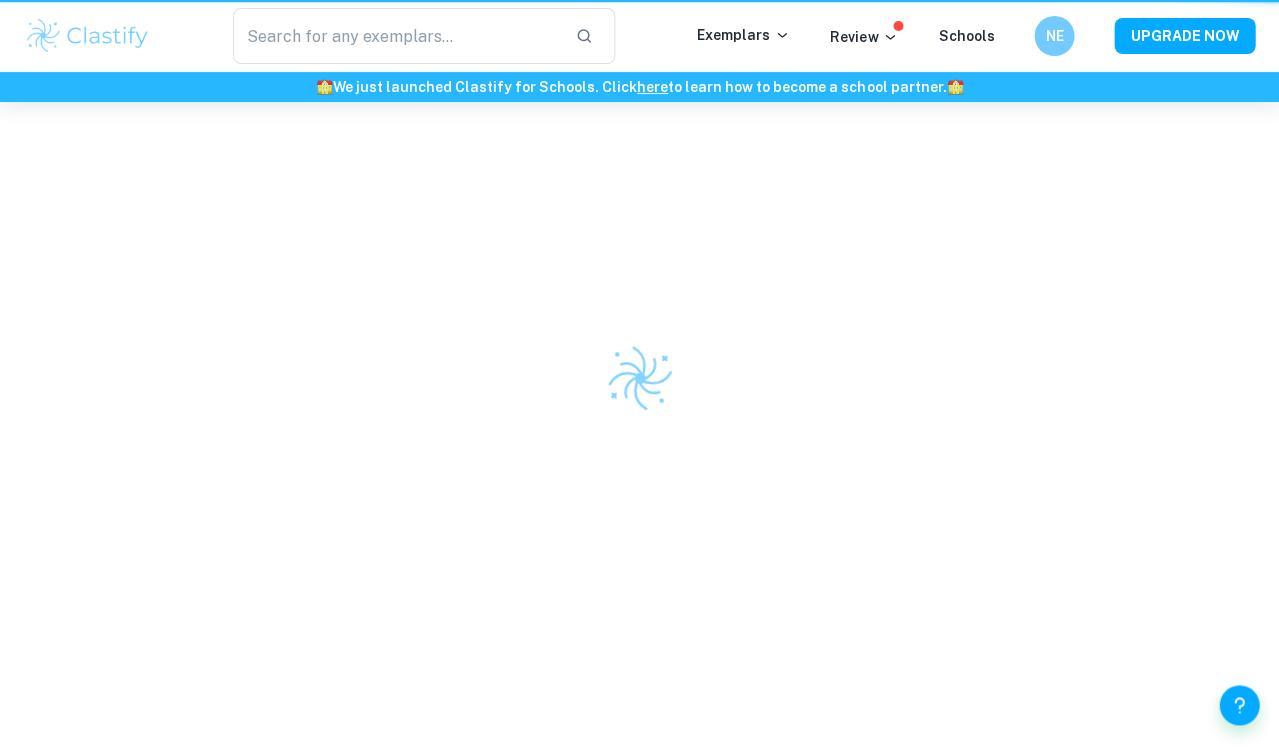 scroll, scrollTop: 0, scrollLeft: 0, axis: both 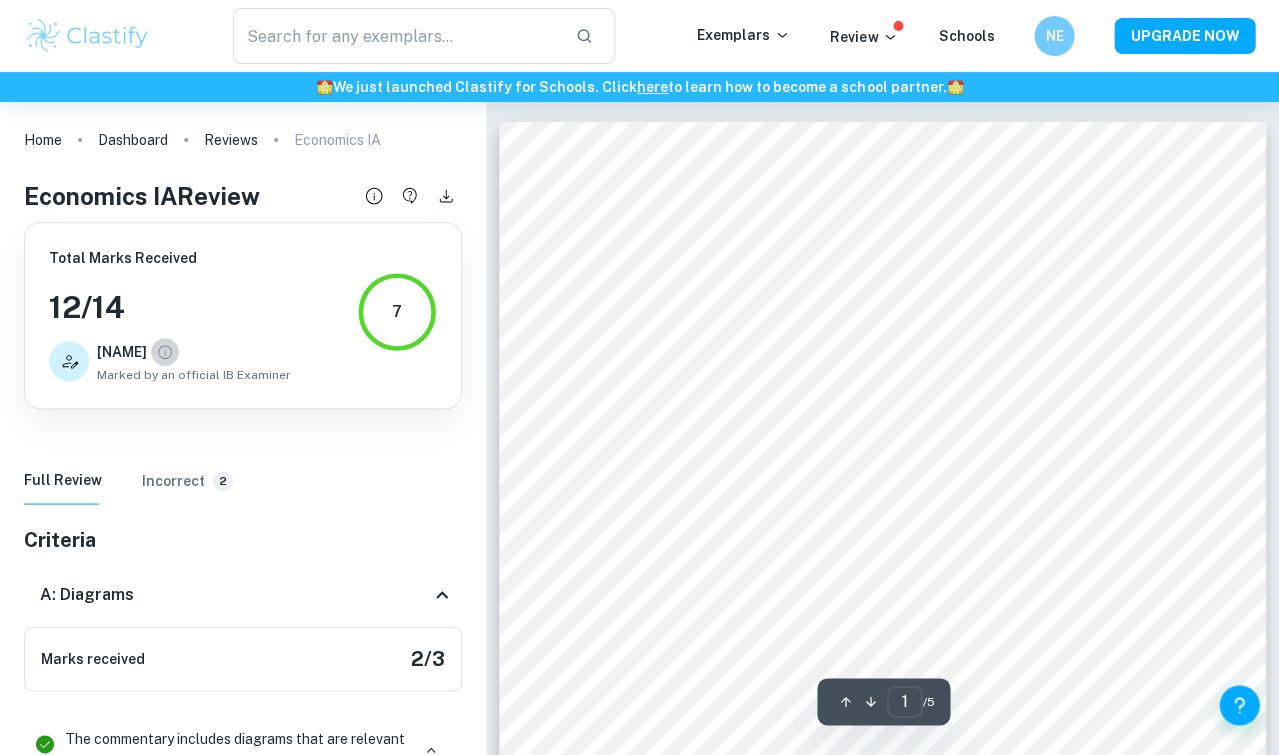 click 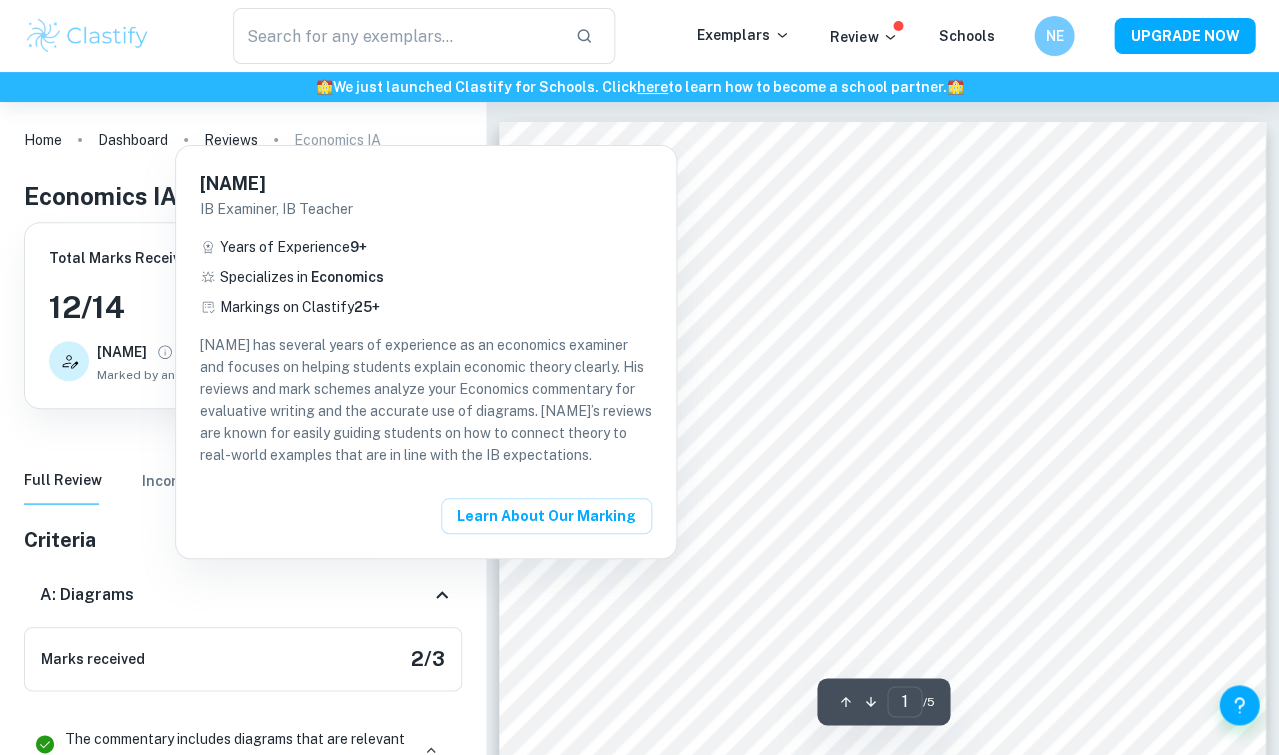click at bounding box center [639, 377] 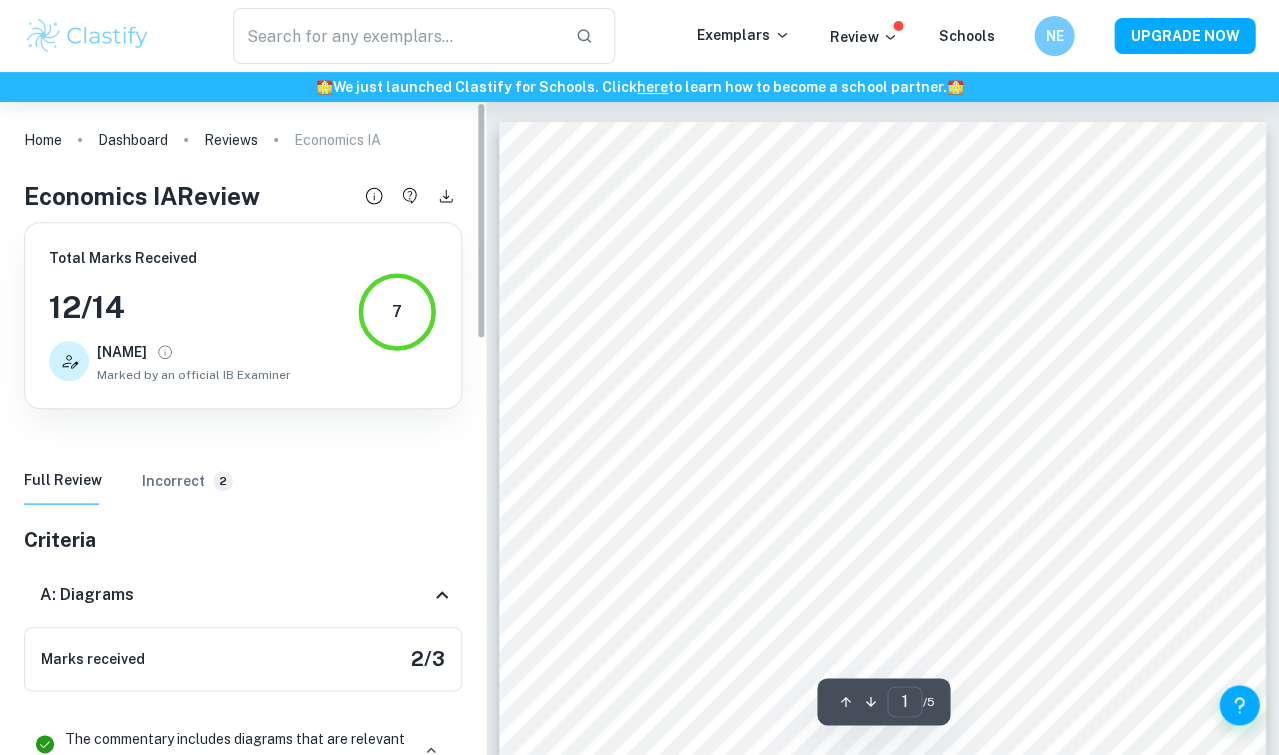 click on "Incorrect" at bounding box center (173, 481) 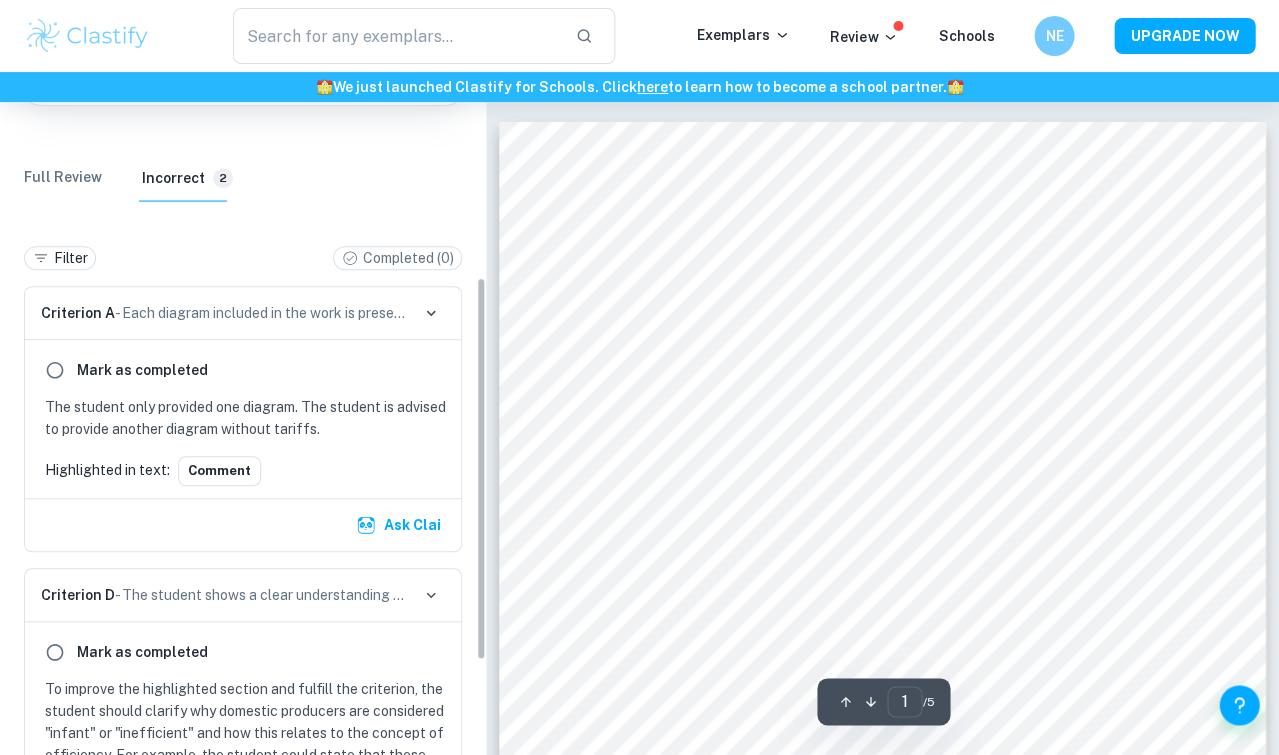 scroll, scrollTop: 313, scrollLeft: 0, axis: vertical 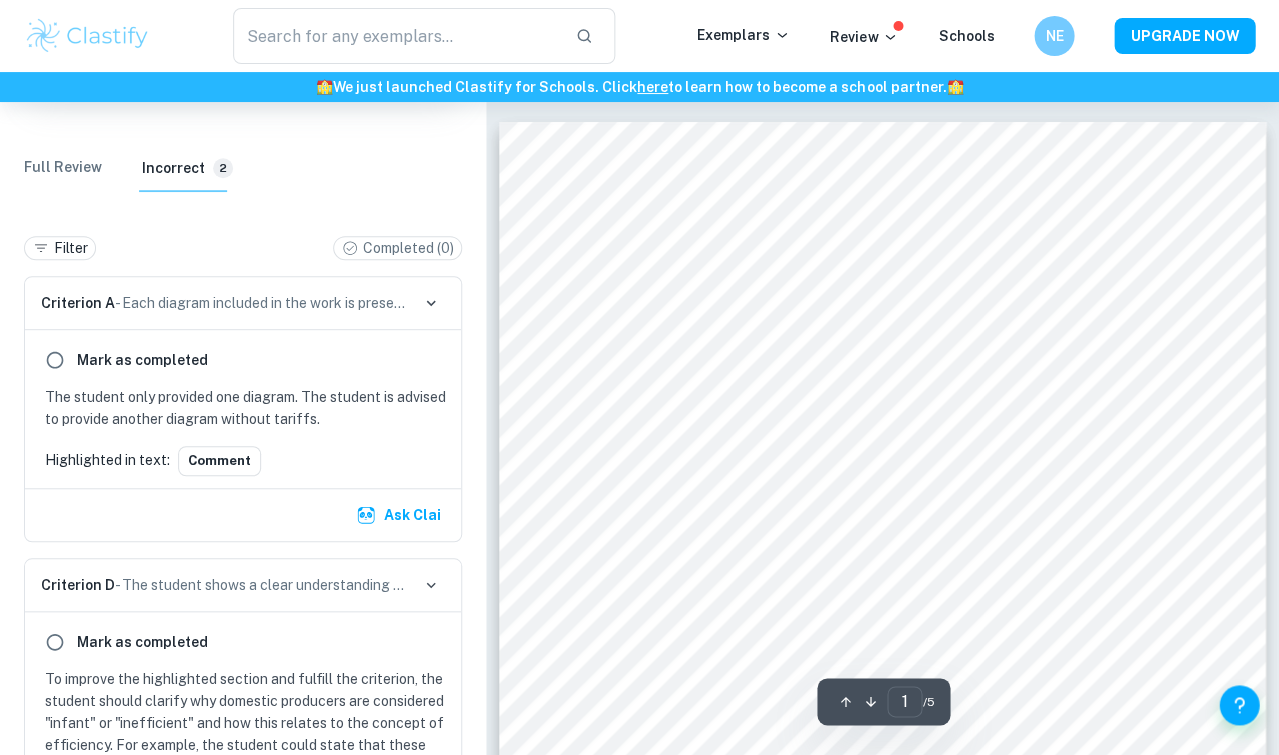 click on "Mark as completed" at bounding box center [243, 360] 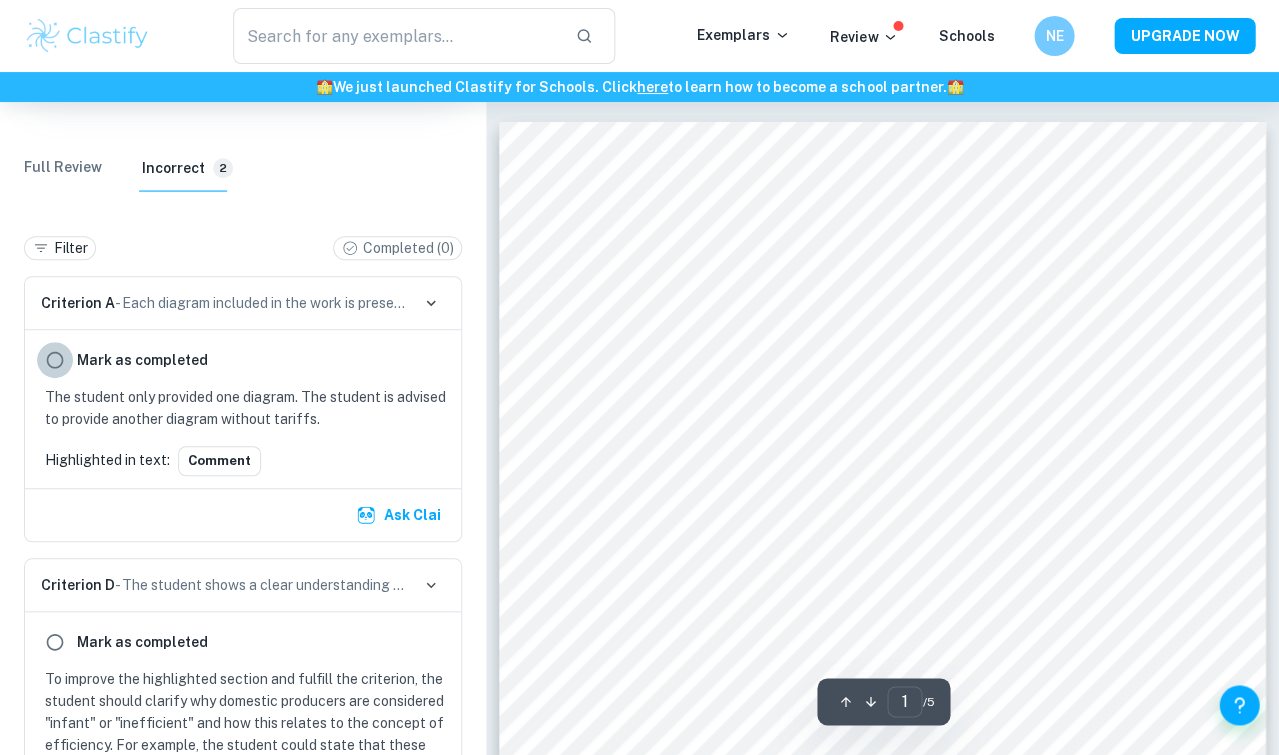 click at bounding box center [55, 360] 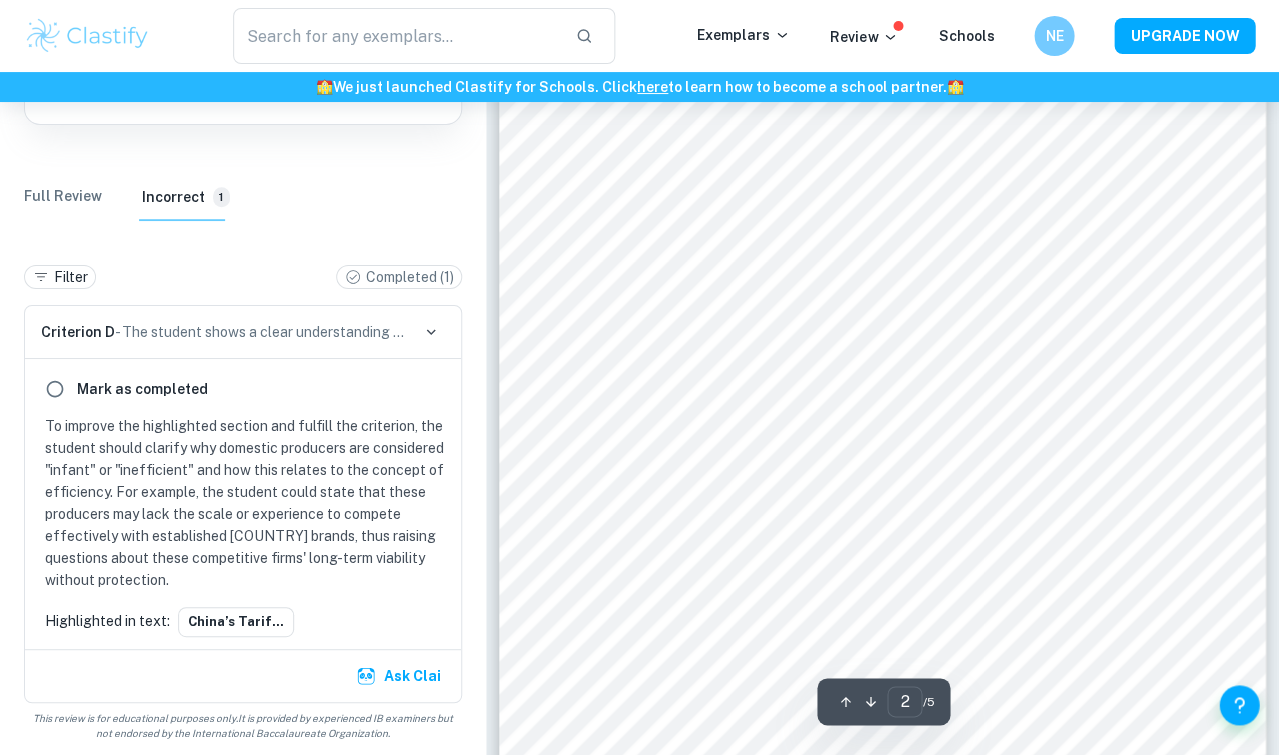 scroll, scrollTop: 1451, scrollLeft: 0, axis: vertical 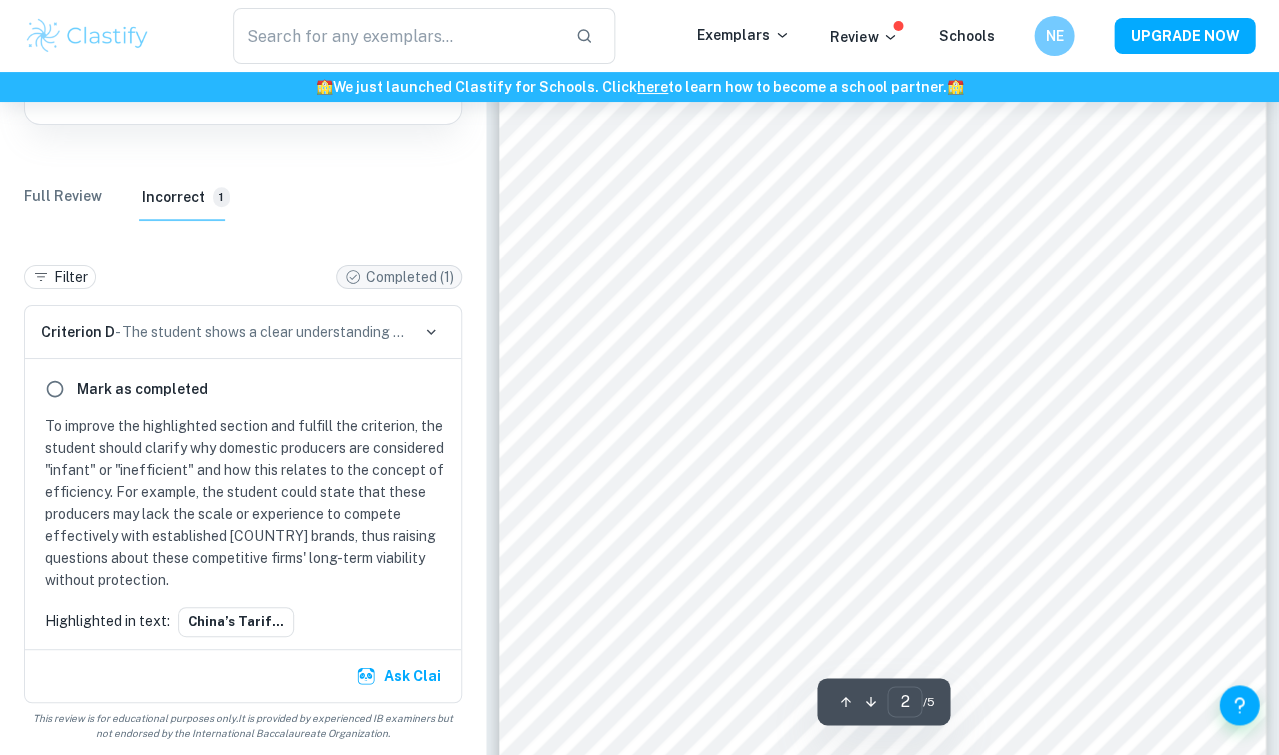 click 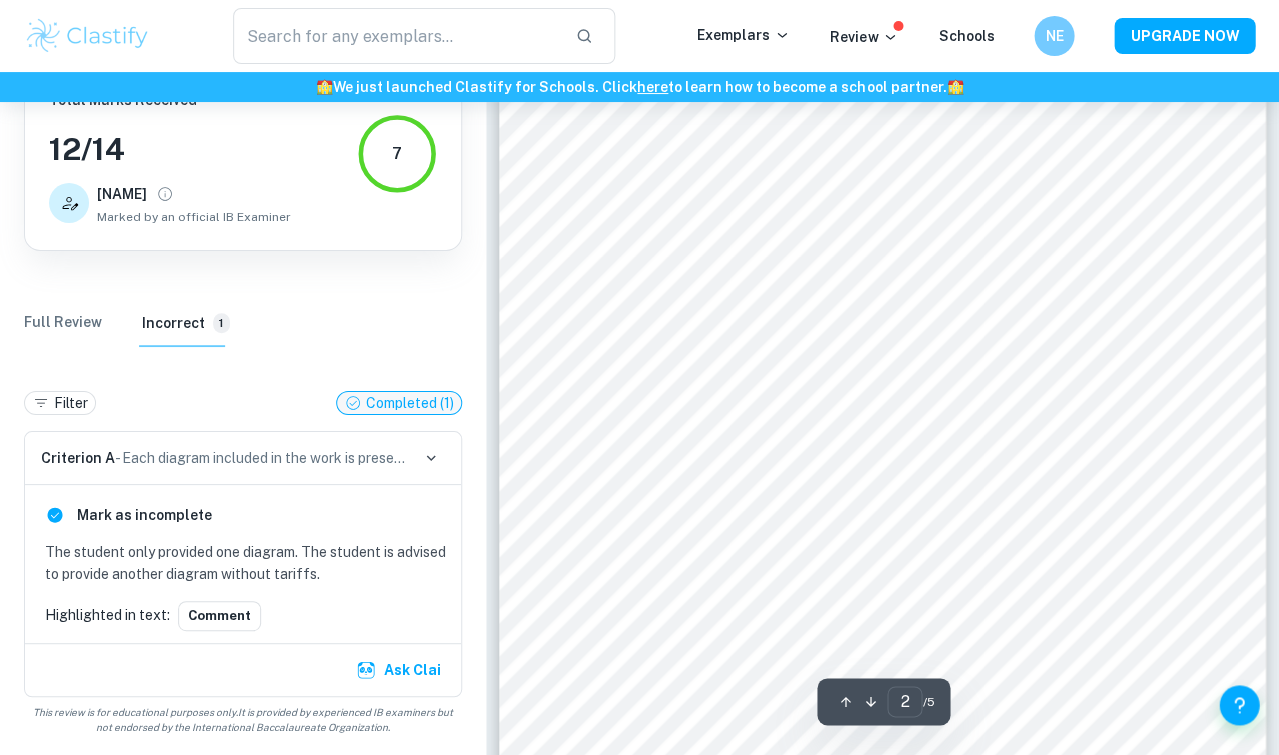 scroll, scrollTop: 109, scrollLeft: 0, axis: vertical 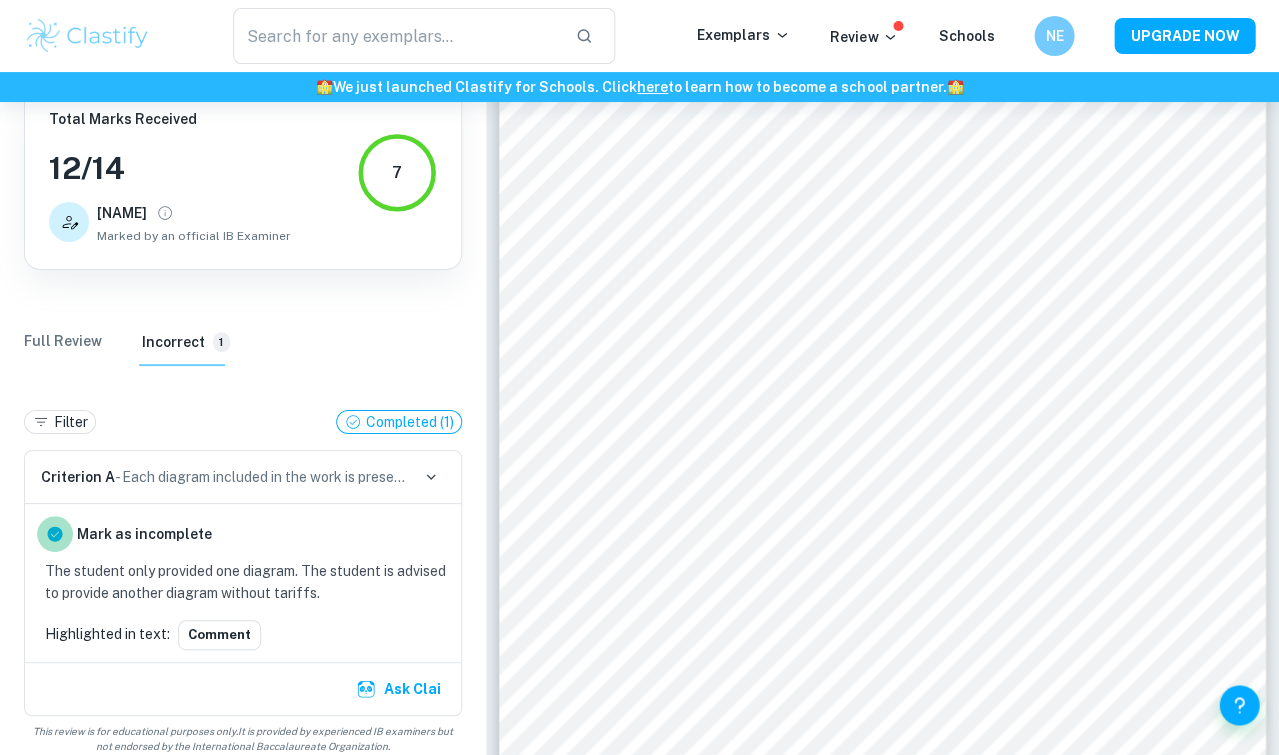 click at bounding box center (55, 534) 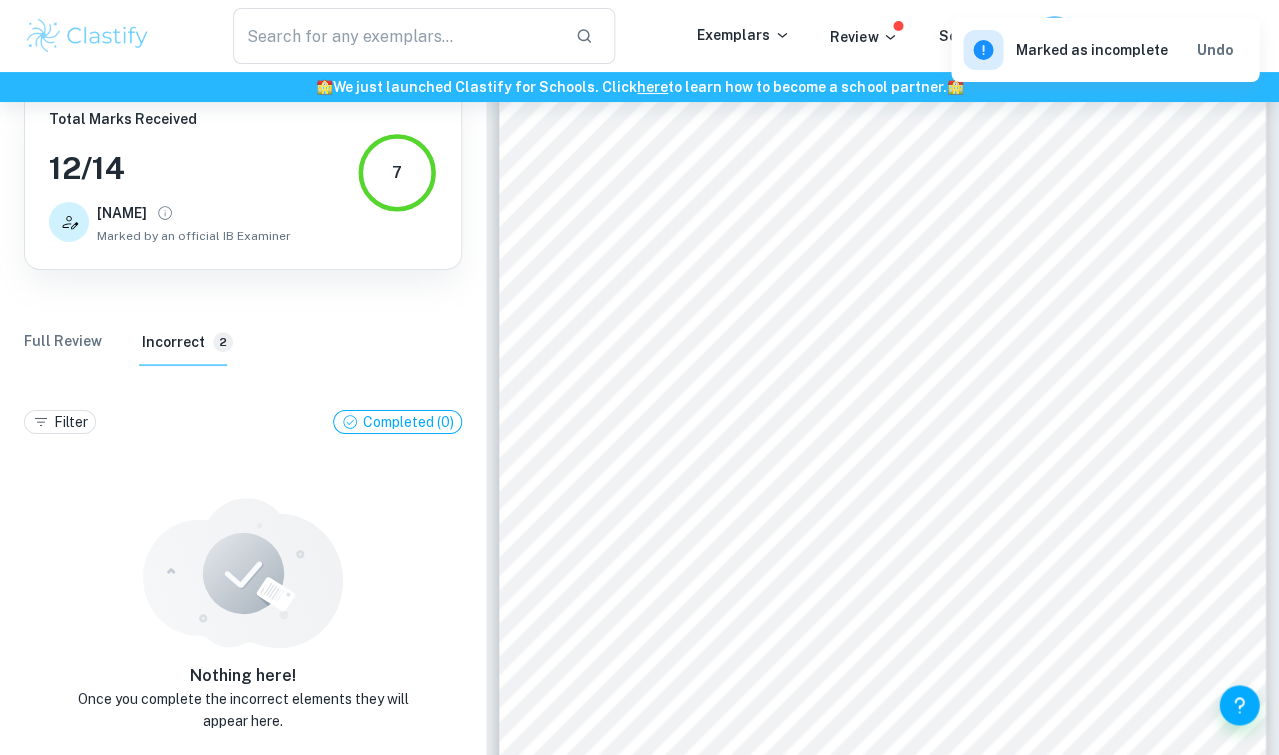 click on "Full Review Incorrect   2" at bounding box center [243, 346] 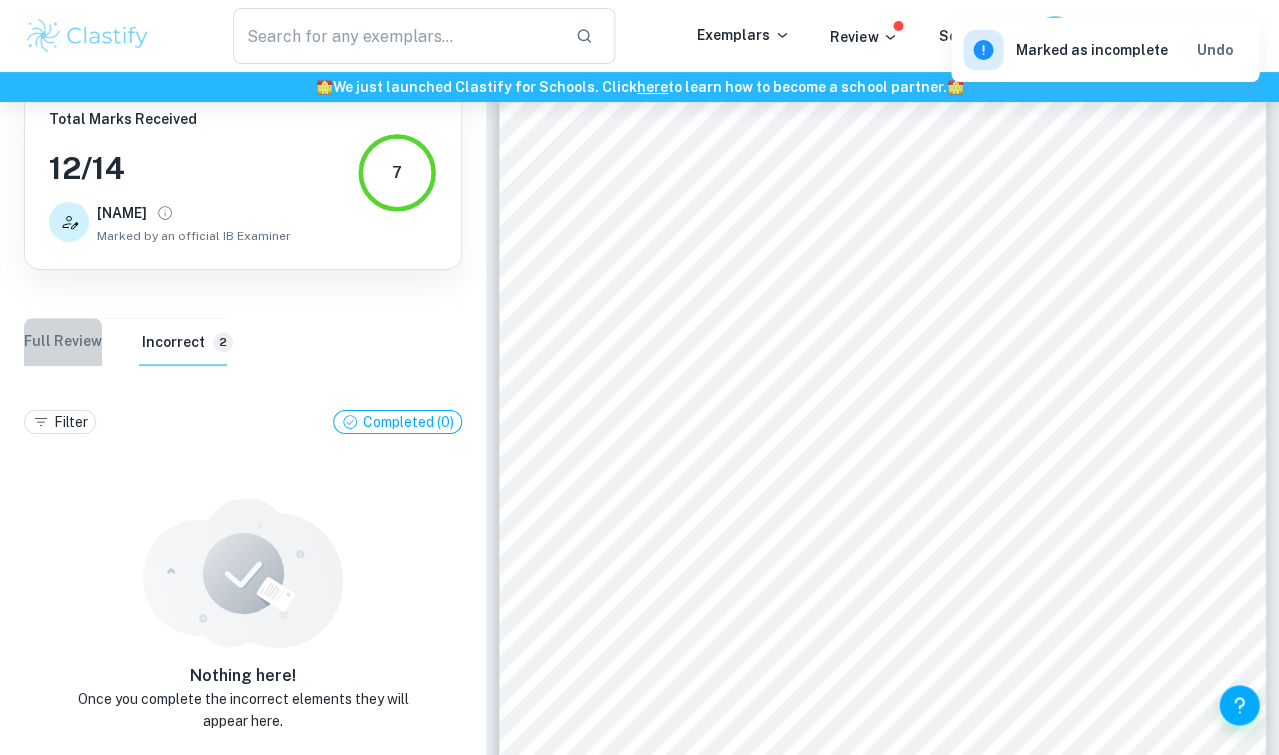 click on "Full Review" at bounding box center (63, 342) 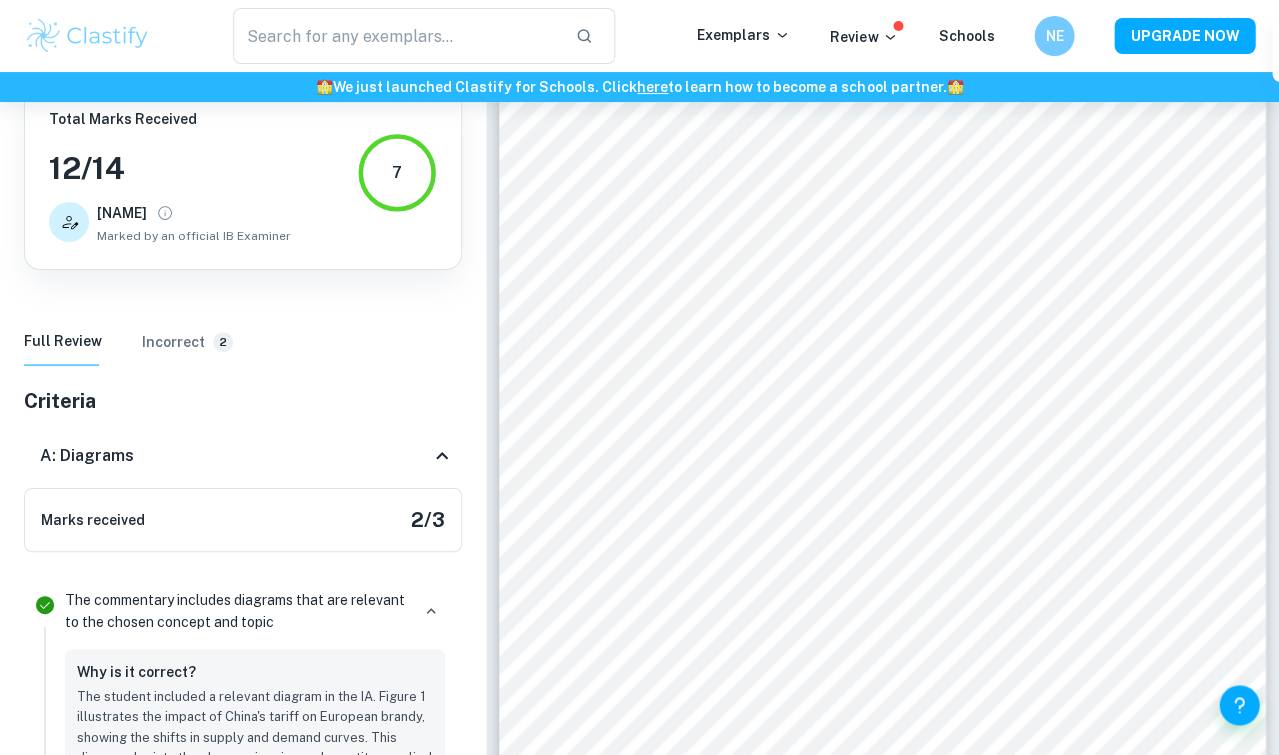 click on "Incorrect   2" at bounding box center [187, 342] 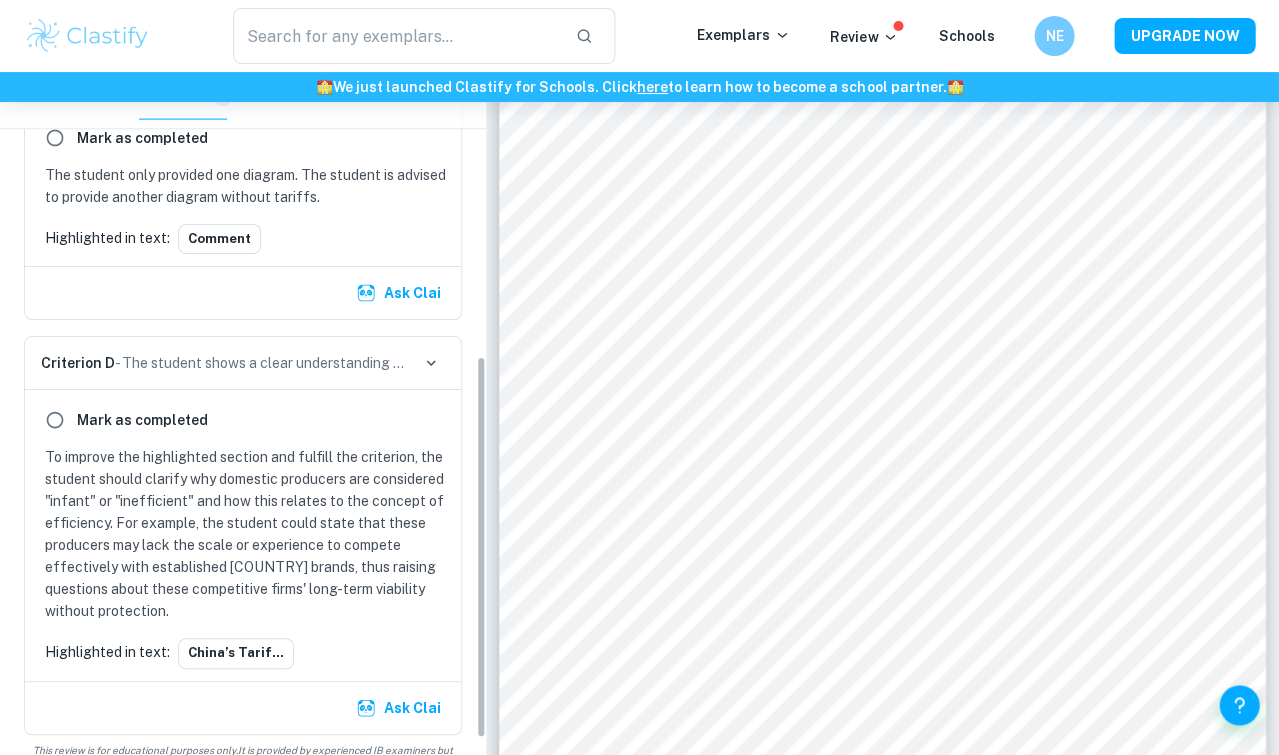 scroll, scrollTop: 510, scrollLeft: 0, axis: vertical 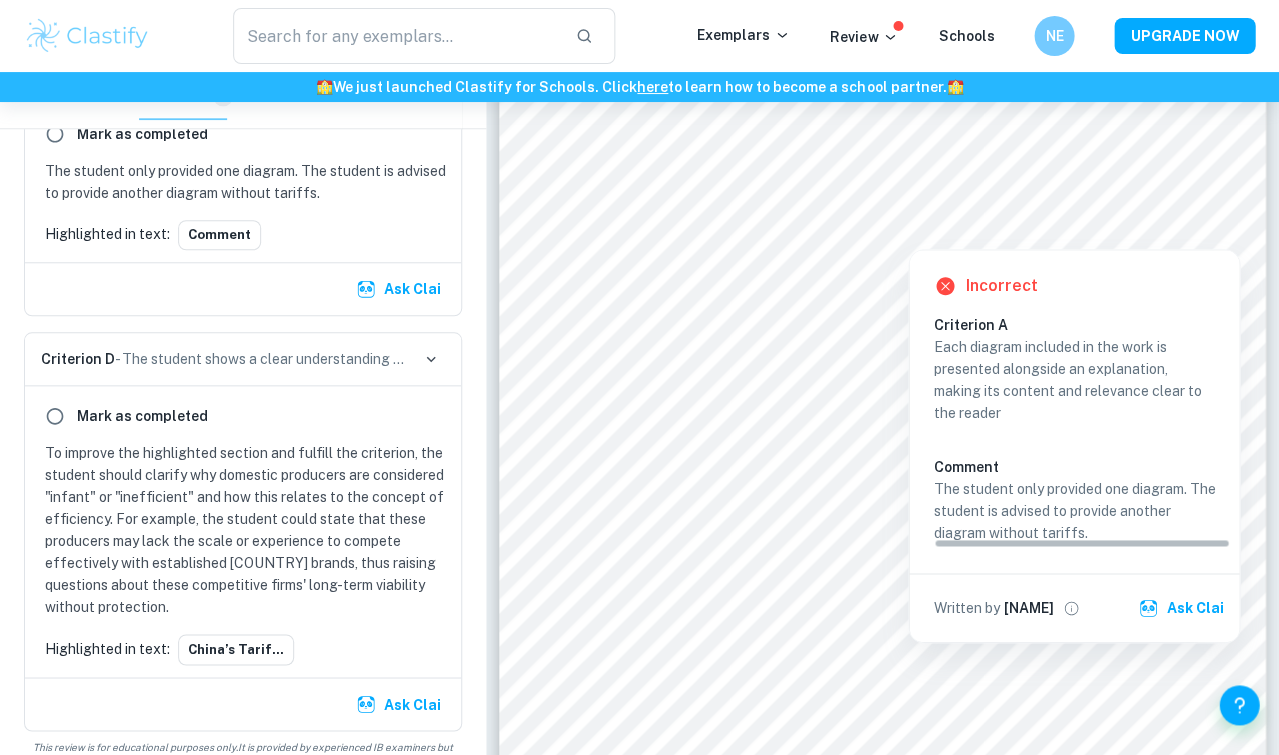 drag, startPoint x: 1120, startPoint y: 543, endPoint x: 1160, endPoint y: 655, distance: 118.92855 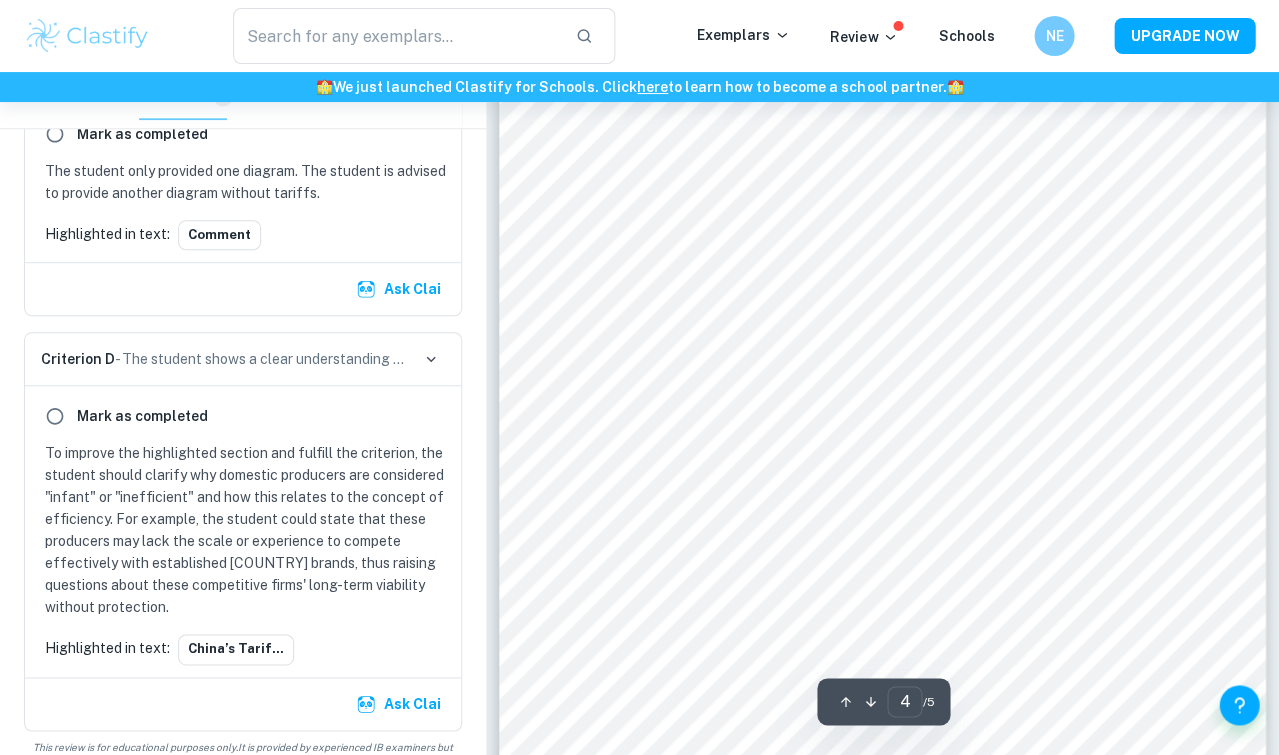 scroll, scrollTop: 3580, scrollLeft: 0, axis: vertical 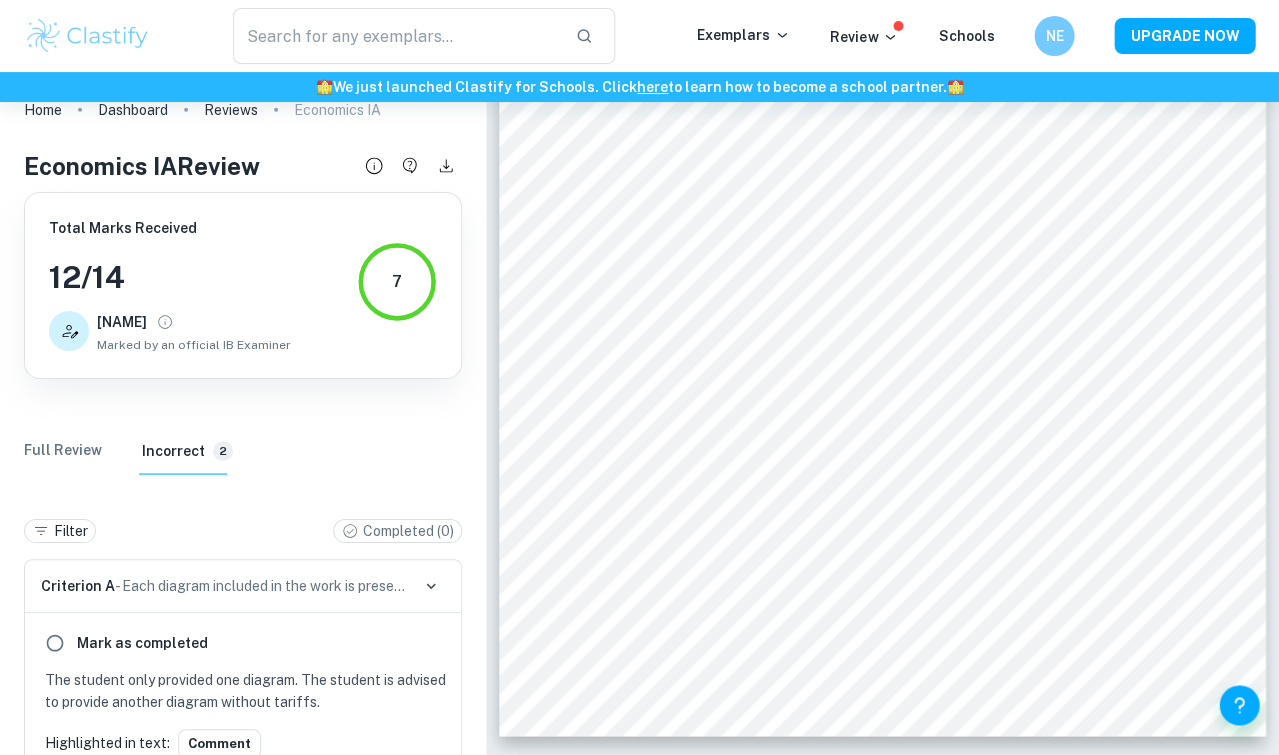 click on "Full Review" at bounding box center [63, 451] 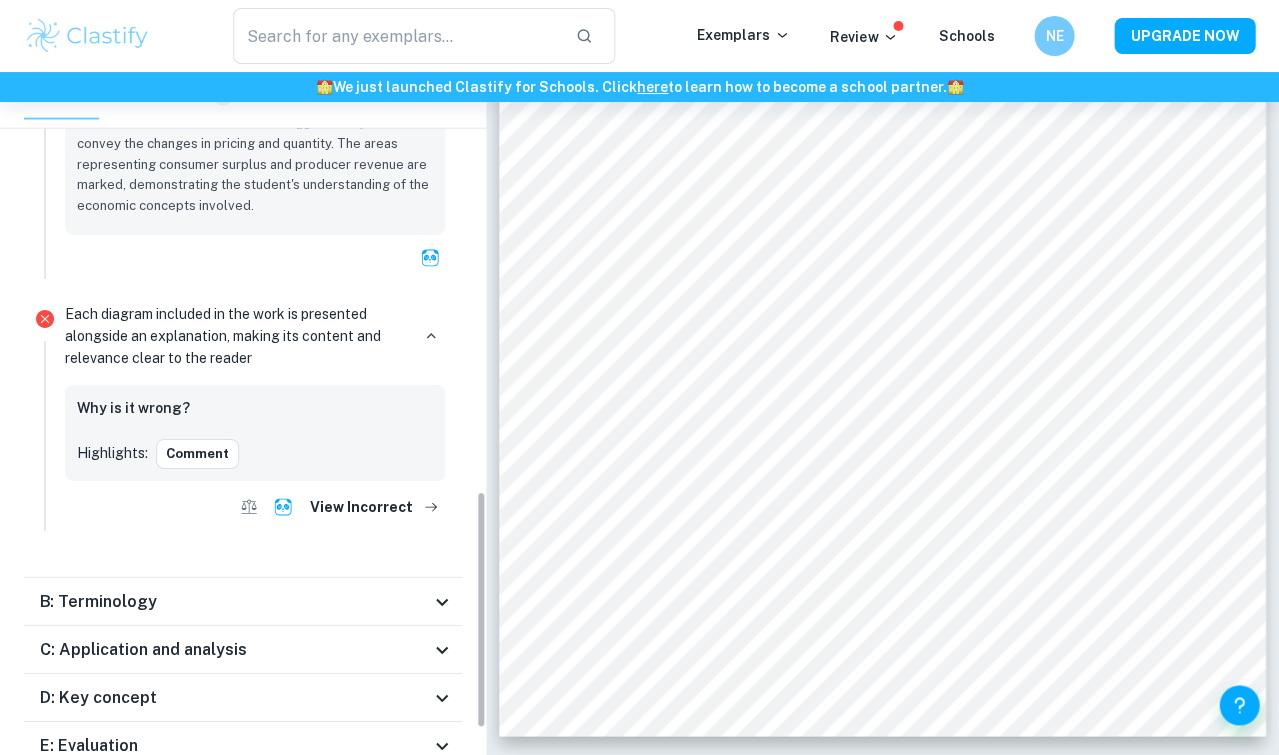 scroll, scrollTop: 1257, scrollLeft: 0, axis: vertical 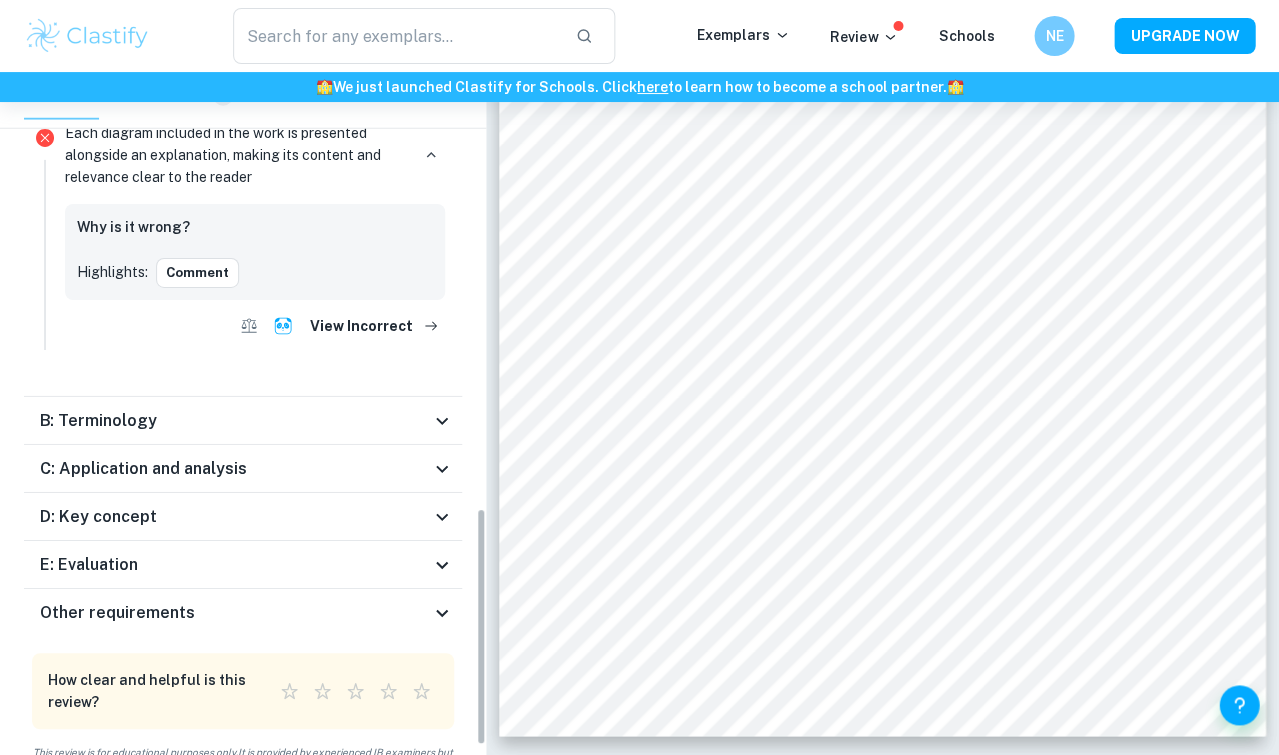 click on "B: Terminology" at bounding box center (98, 421) 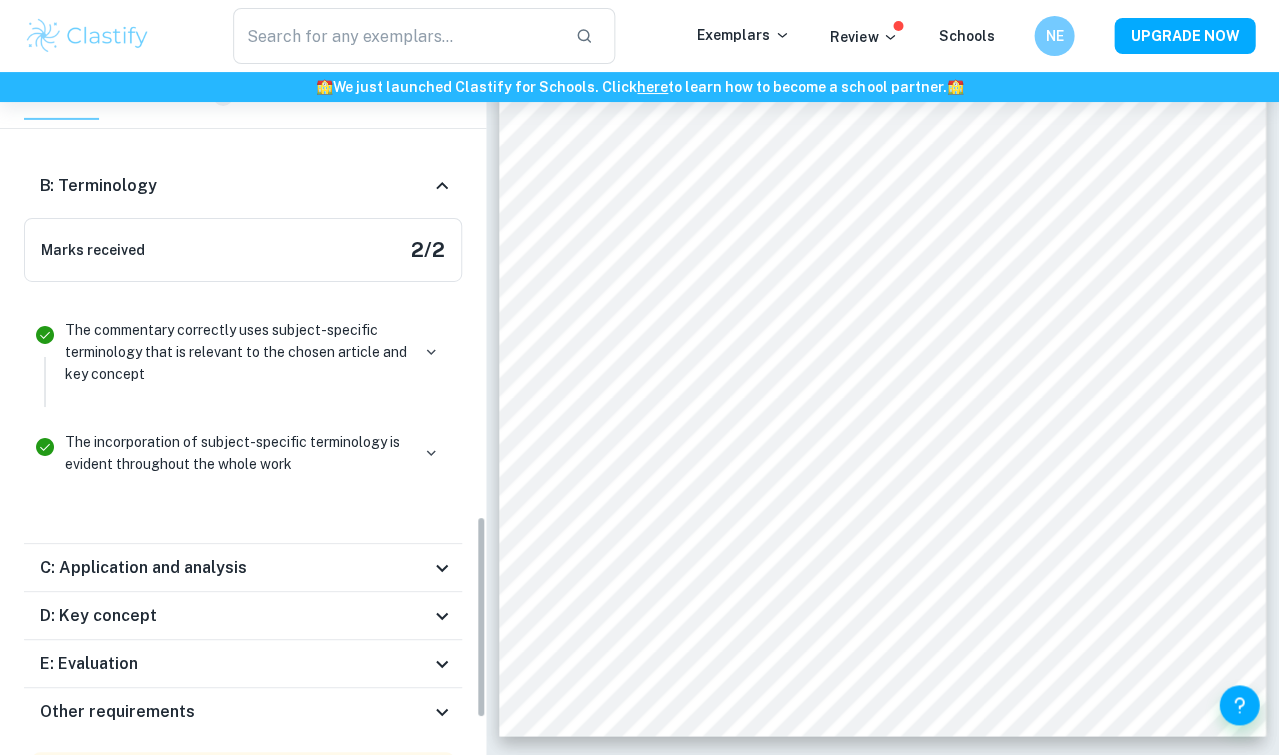 scroll, scrollTop: 1501, scrollLeft: 0, axis: vertical 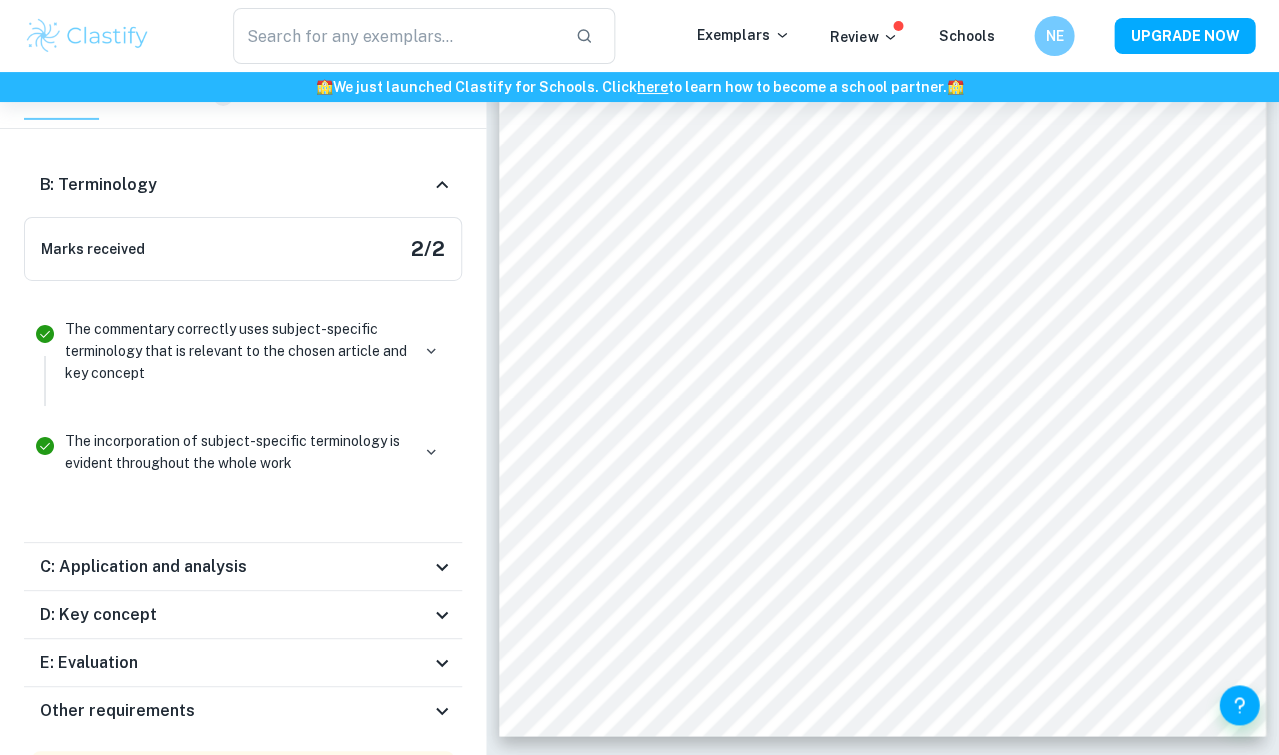 click on "C: Application and analysis" at bounding box center (235, 567) 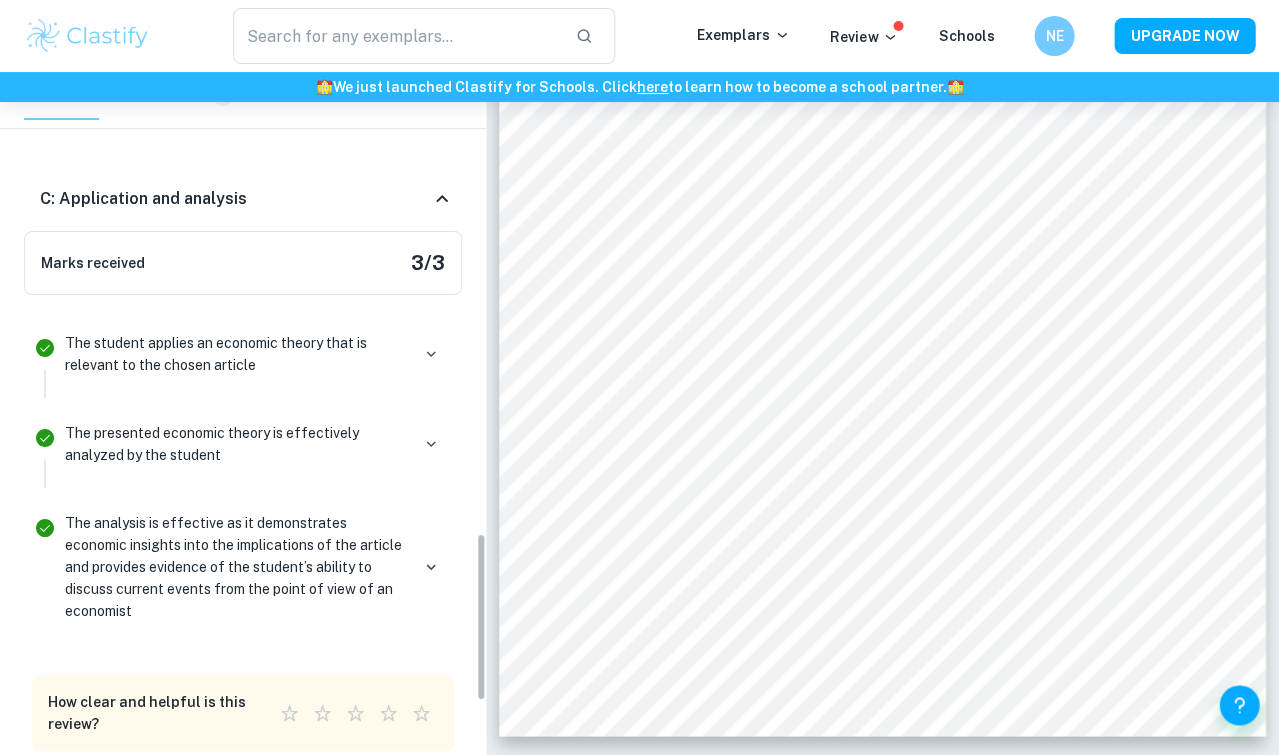scroll, scrollTop: 1880, scrollLeft: 0, axis: vertical 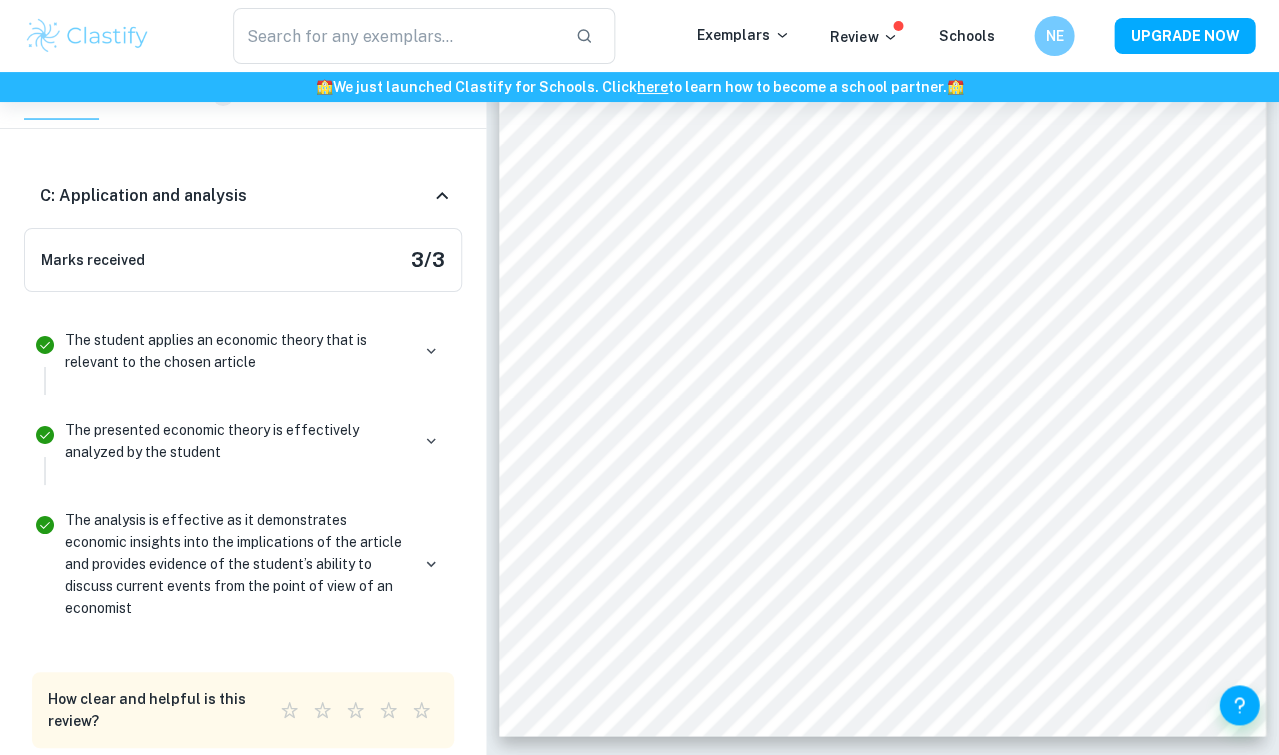 click on "The analysis is effective as it demonstrates economic insights into the implications of the article and provides evidence of the student’s ability to discuss current events from the point of view of an economist" at bounding box center (237, 564) 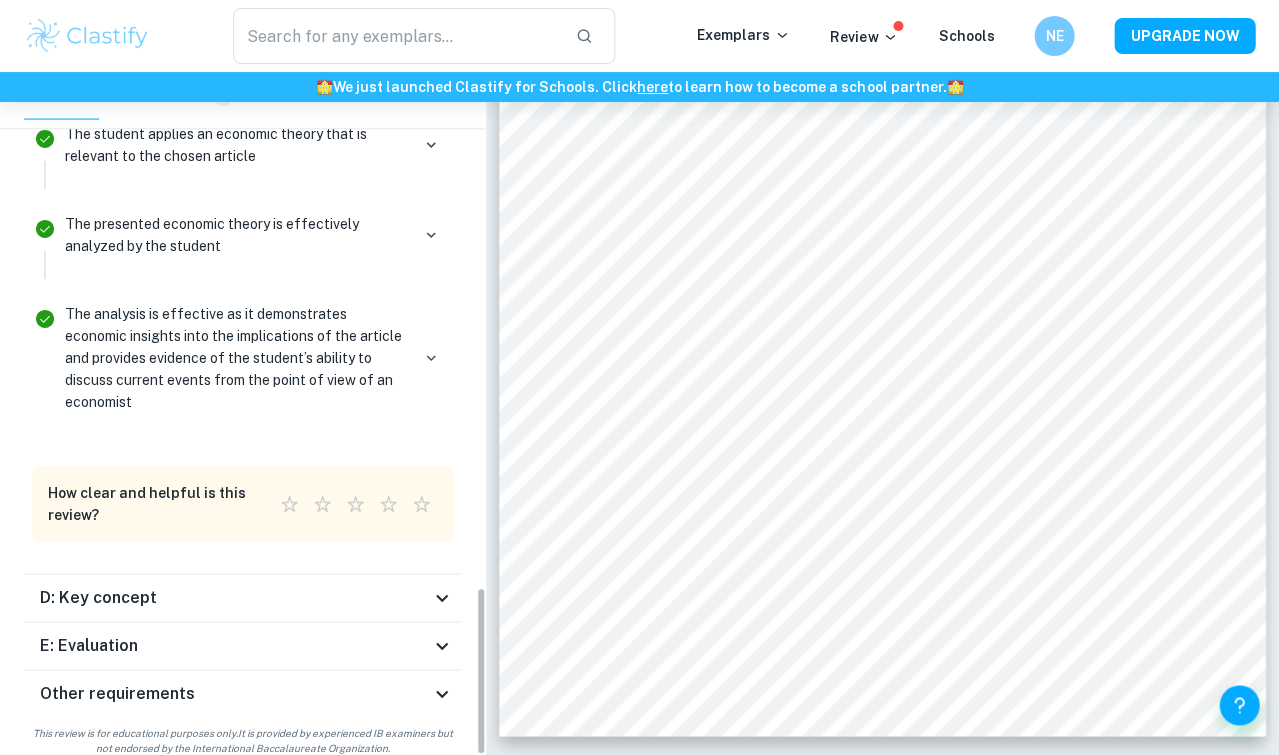 click on "D: Key concept" at bounding box center [243, 598] 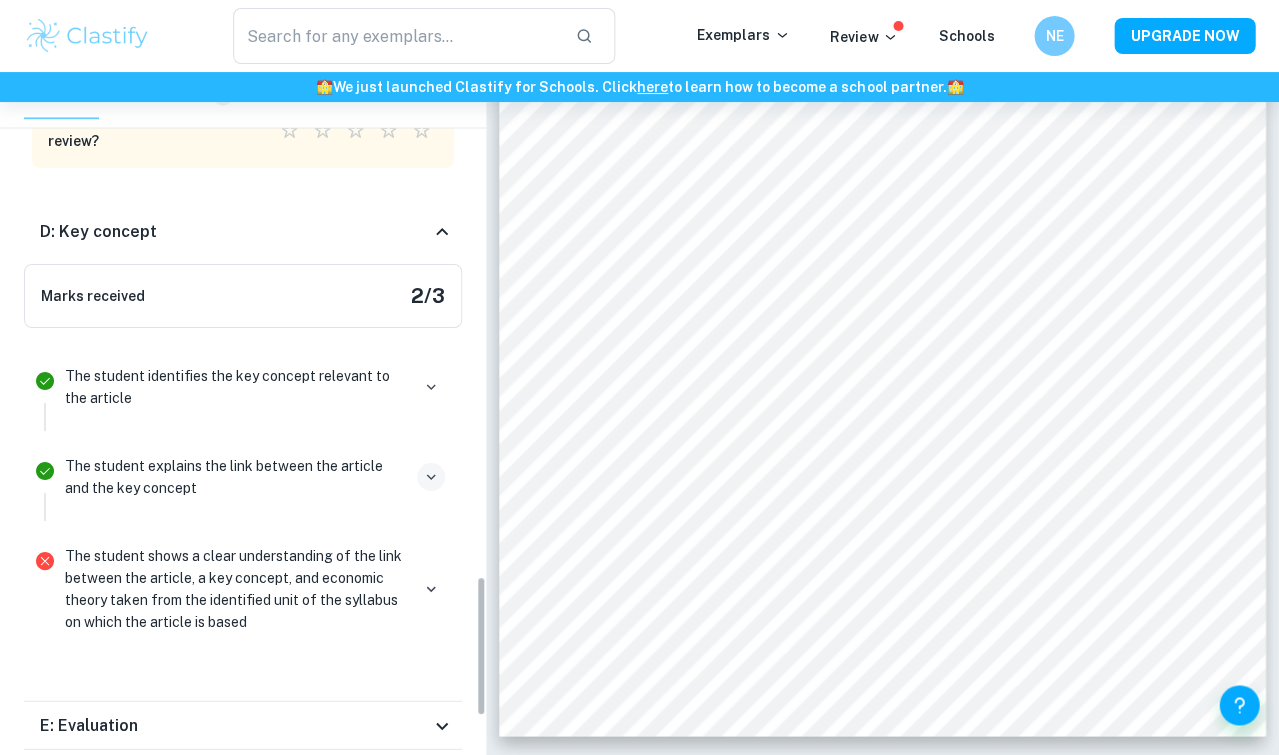 scroll, scrollTop: 2473, scrollLeft: 0, axis: vertical 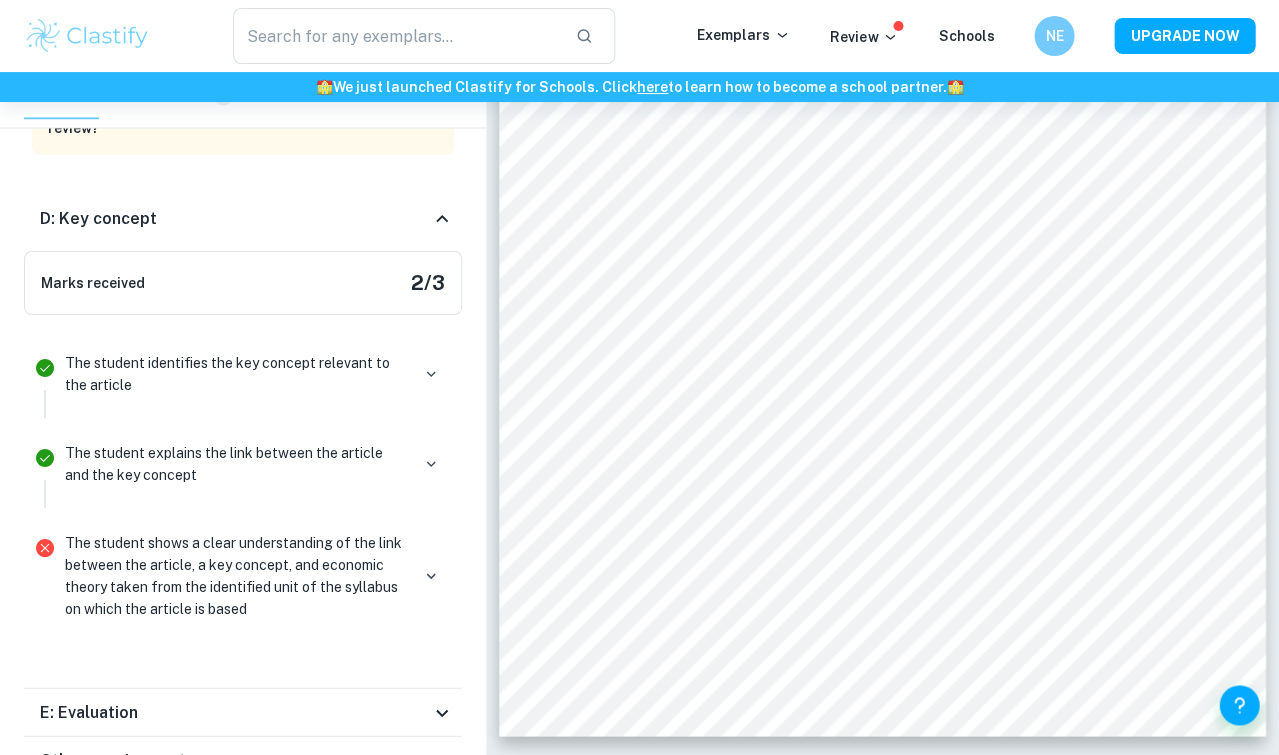 click on "The student shows a clear understanding of the link between the article, a key concept, and economic theory taken from the identified unit of the syllabus on which the article is based" at bounding box center [237, 576] 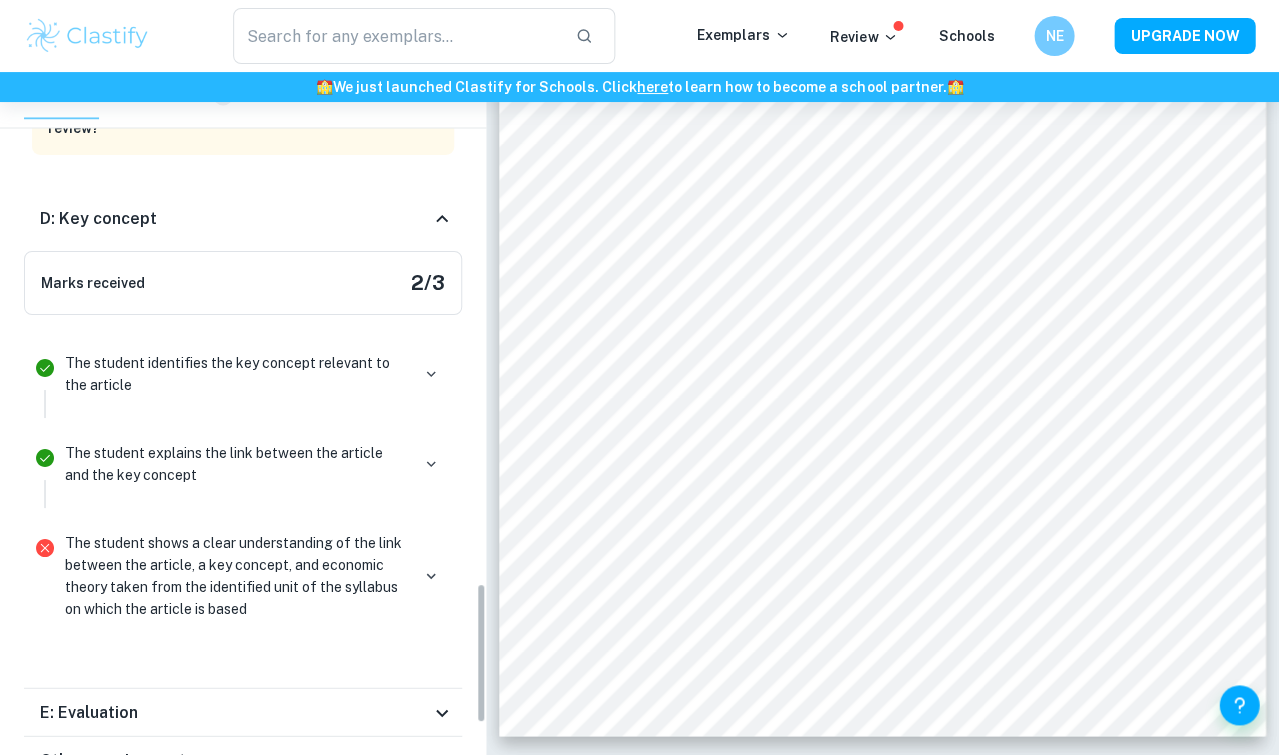 scroll, scrollTop: 2492, scrollLeft: 0, axis: vertical 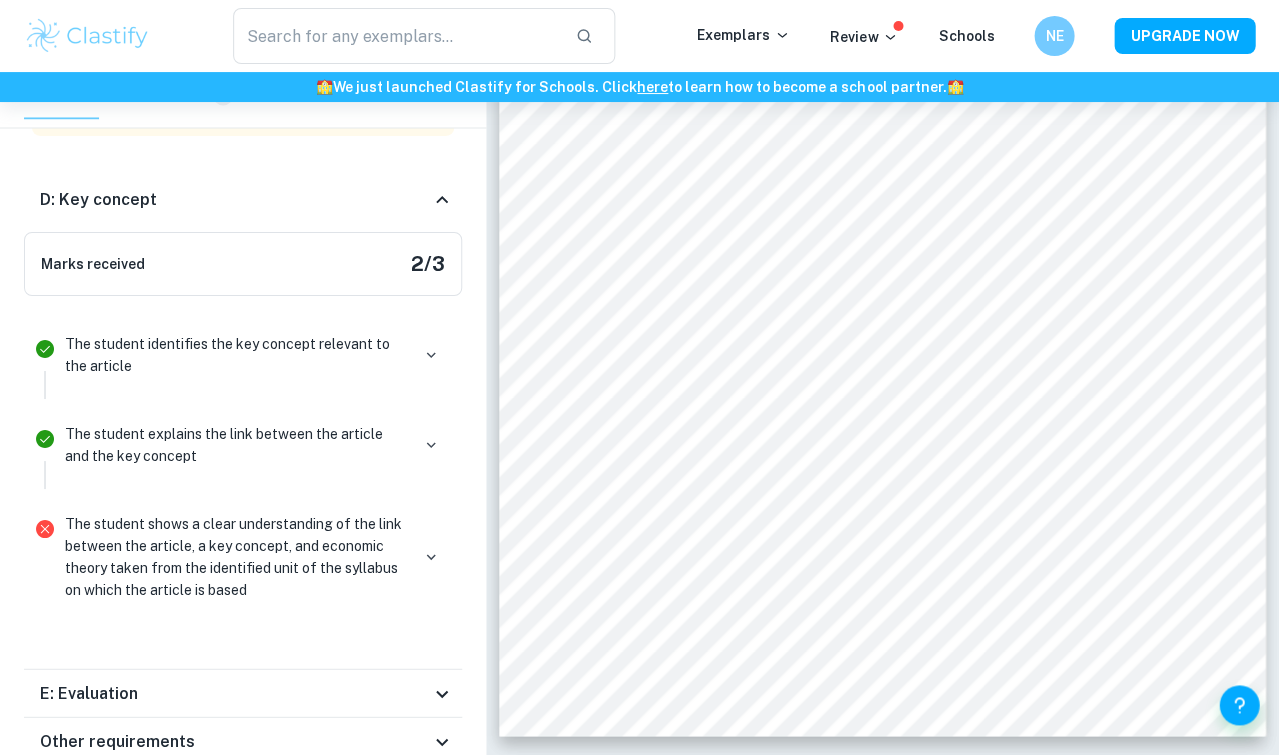 click on "E: Evaluation" at bounding box center [235, 694] 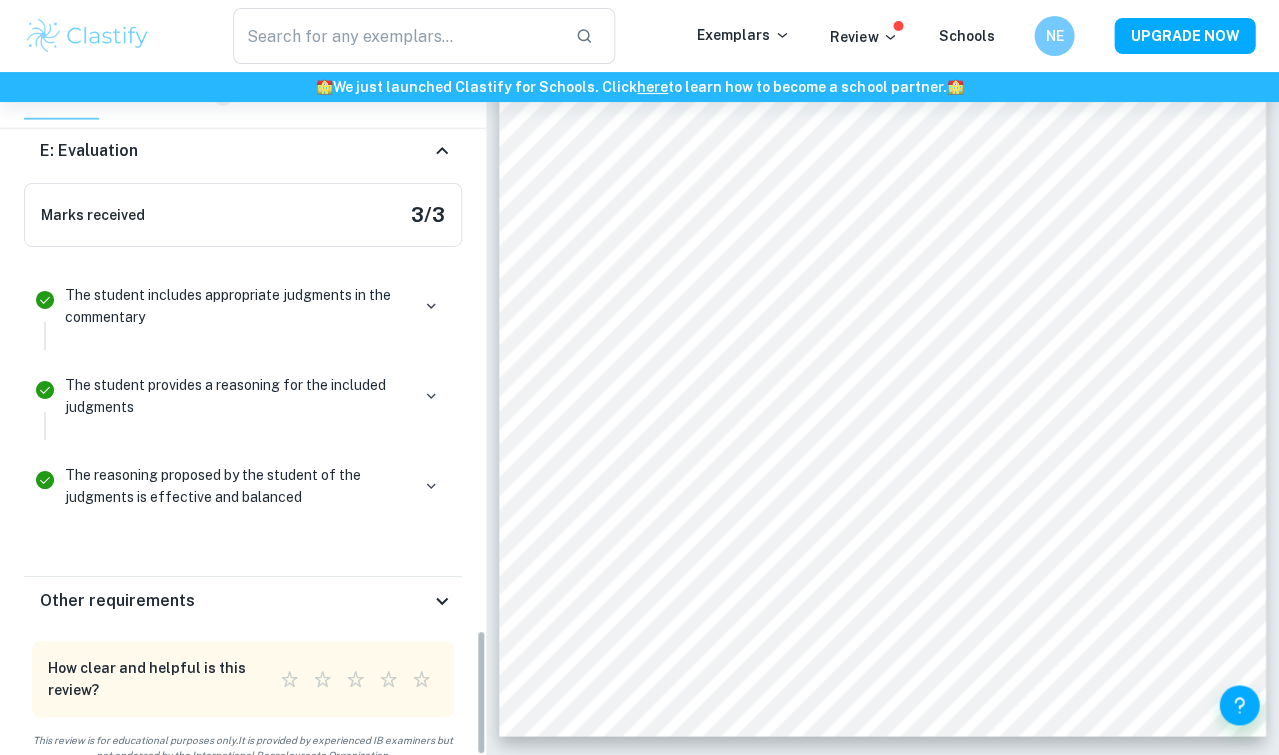 scroll, scrollTop: 3042, scrollLeft: 0, axis: vertical 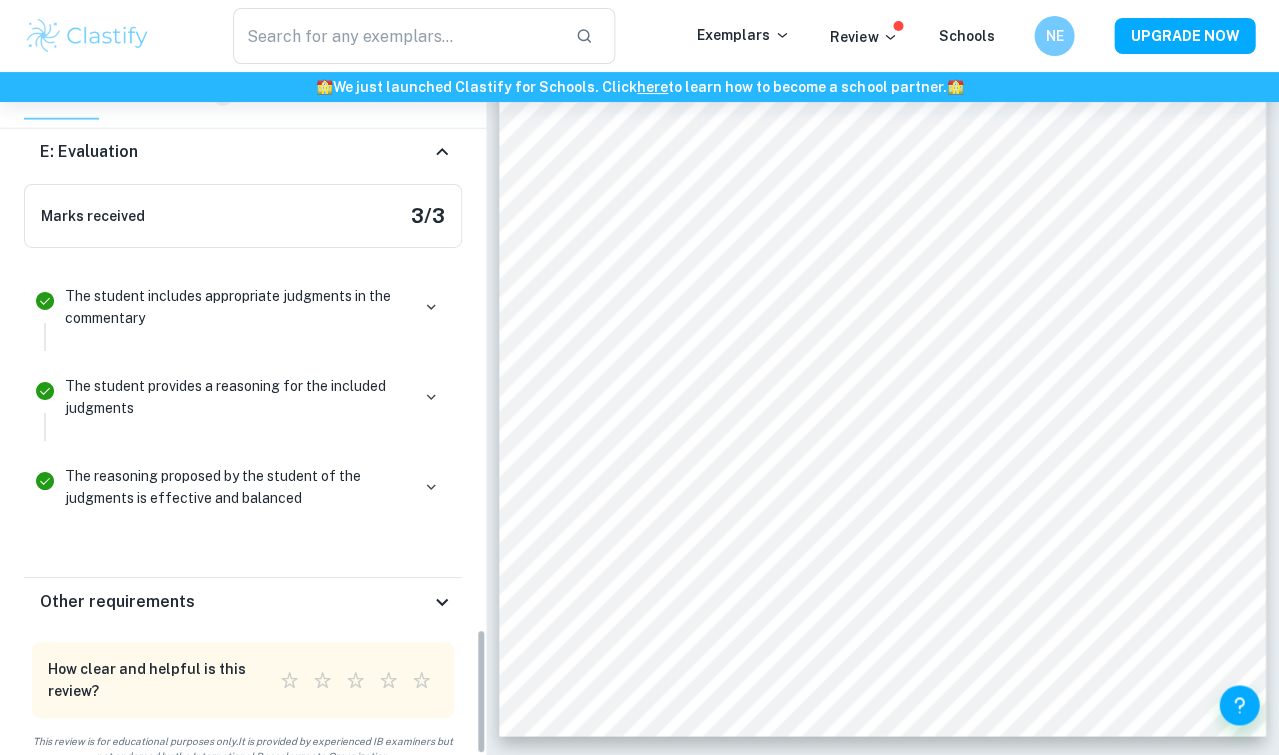 click on "Other requirements" at bounding box center (243, 602) 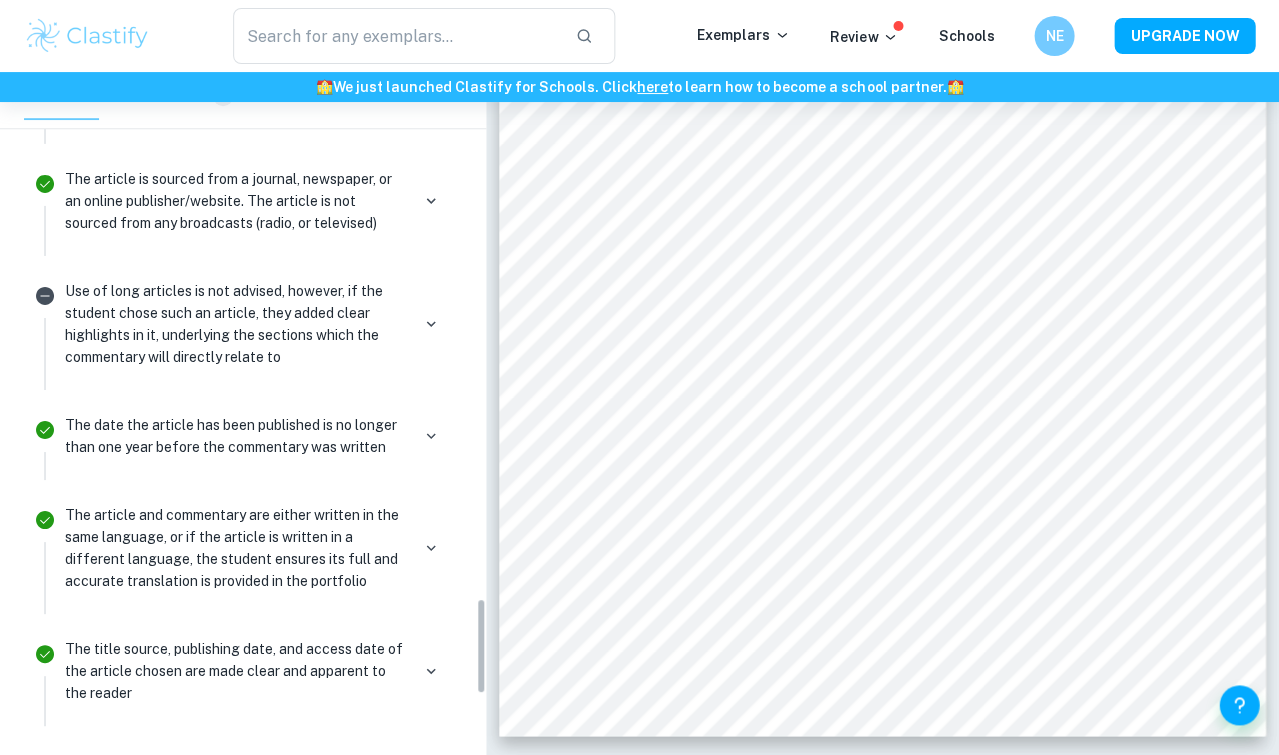 scroll, scrollTop: 3812, scrollLeft: 0, axis: vertical 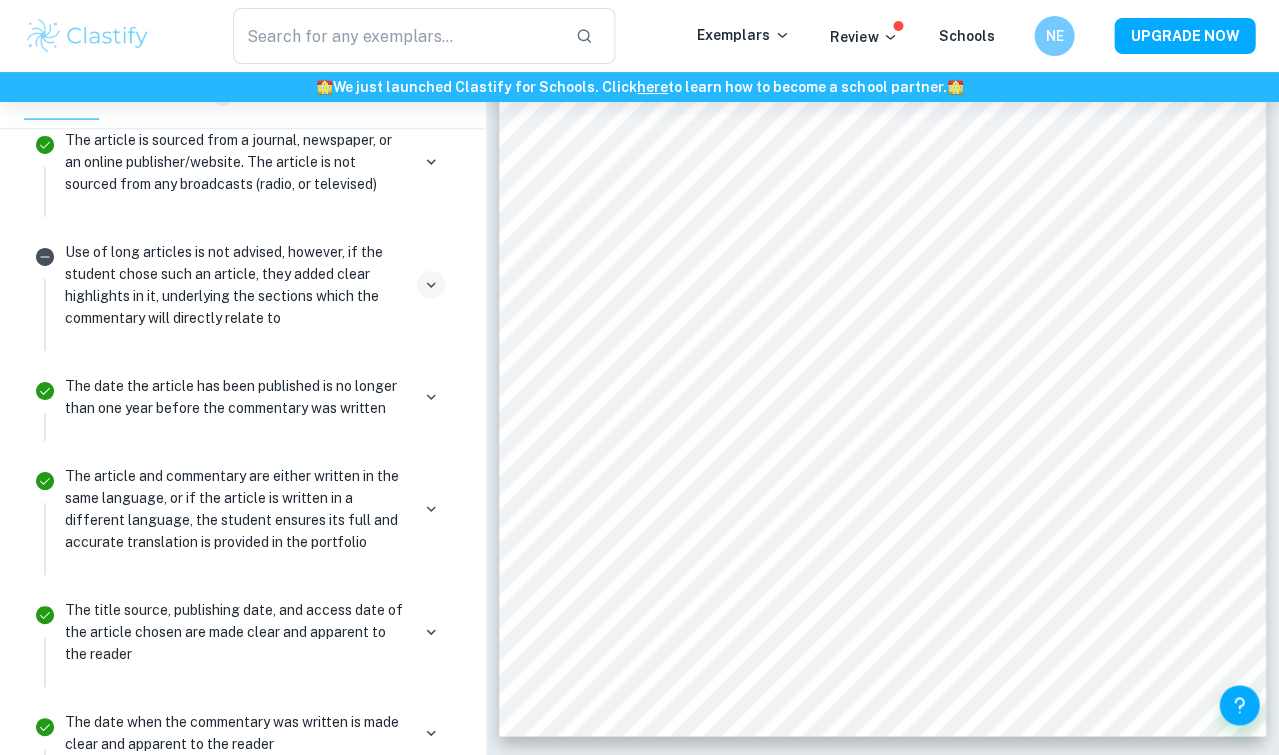 click at bounding box center [431, 285] 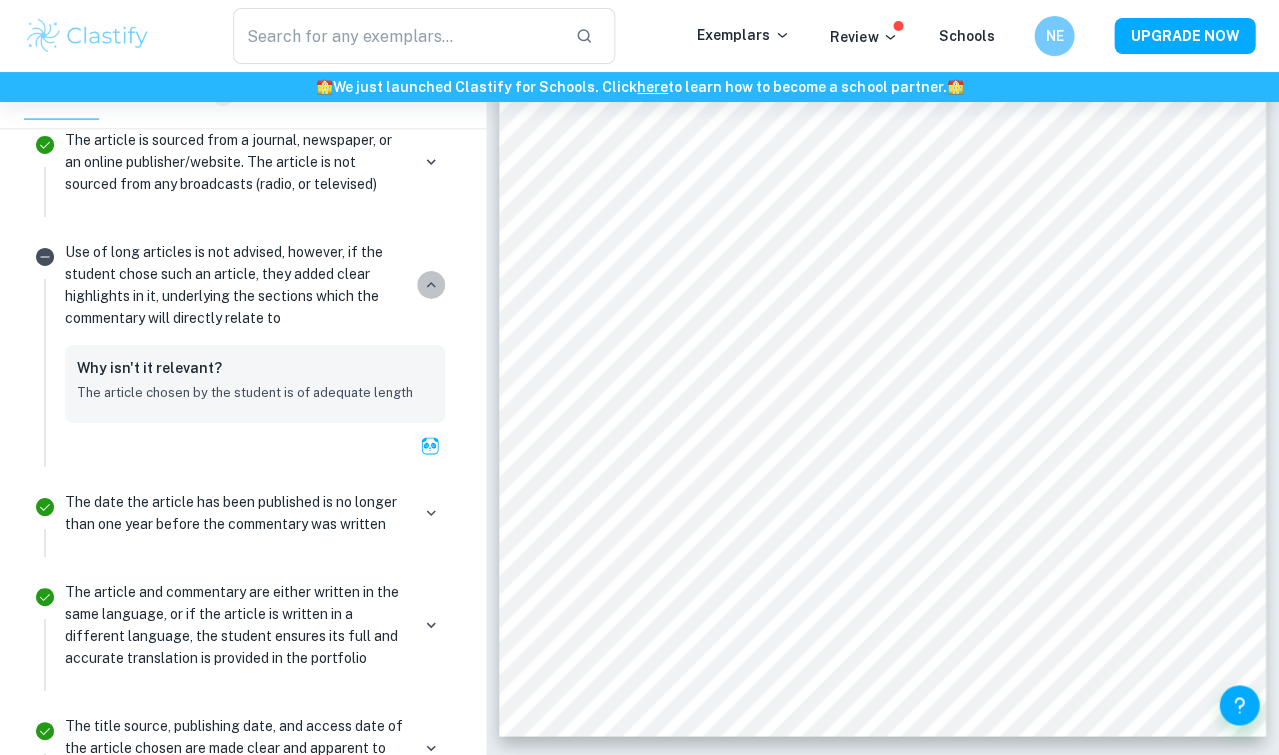 click at bounding box center [431, 285] 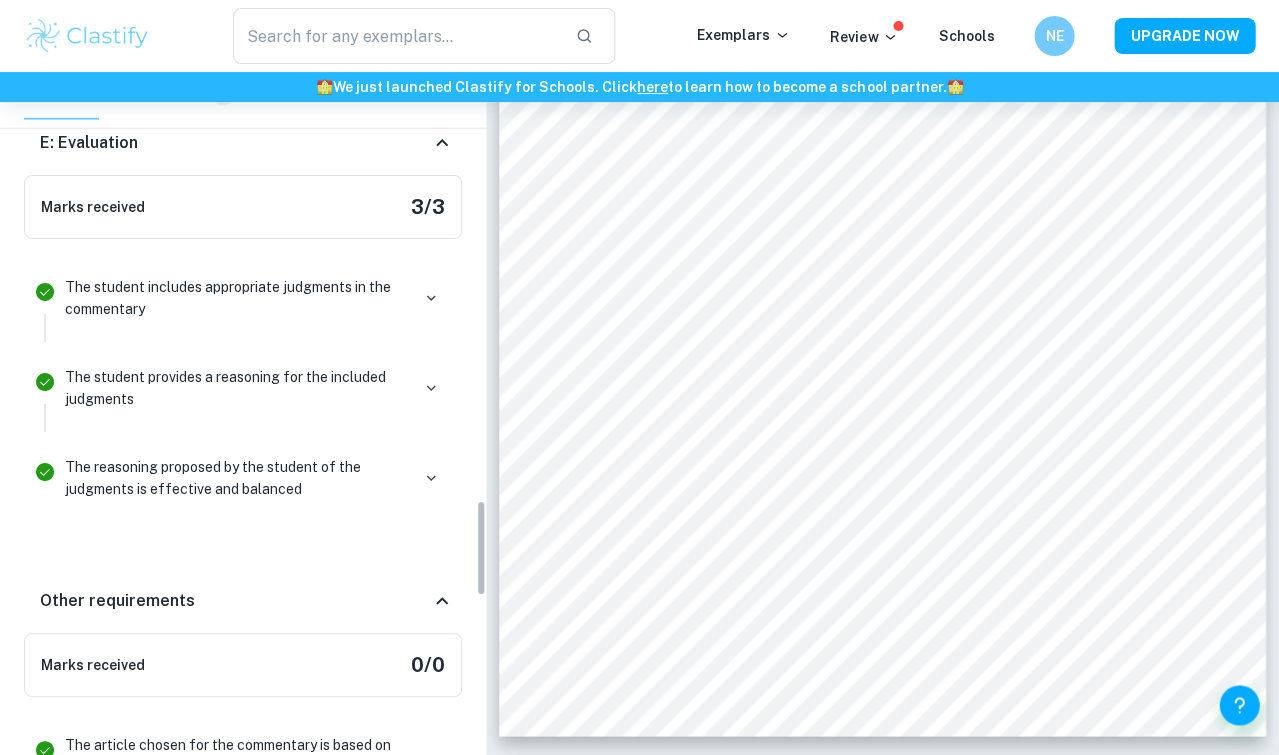 scroll, scrollTop: 3038, scrollLeft: 0, axis: vertical 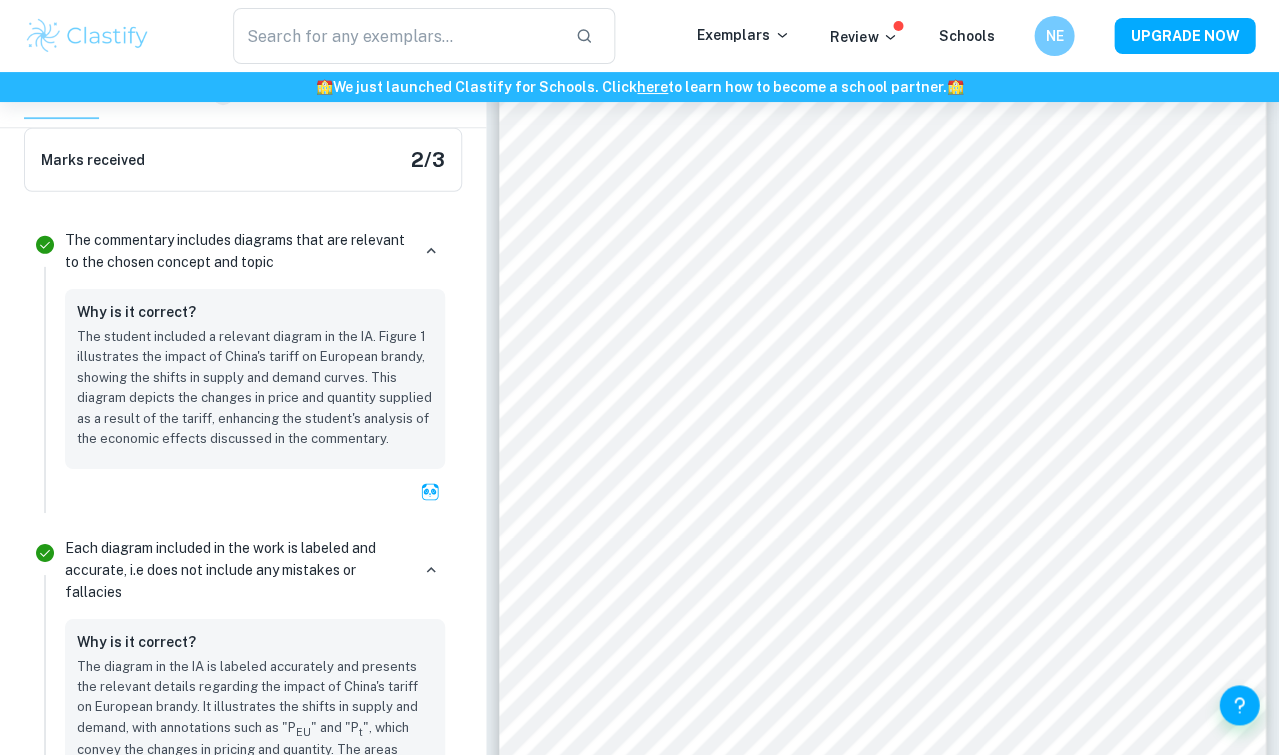 click on "The commentary includes diagrams that are relevant to the chosen concept and topic" at bounding box center [237, 251] 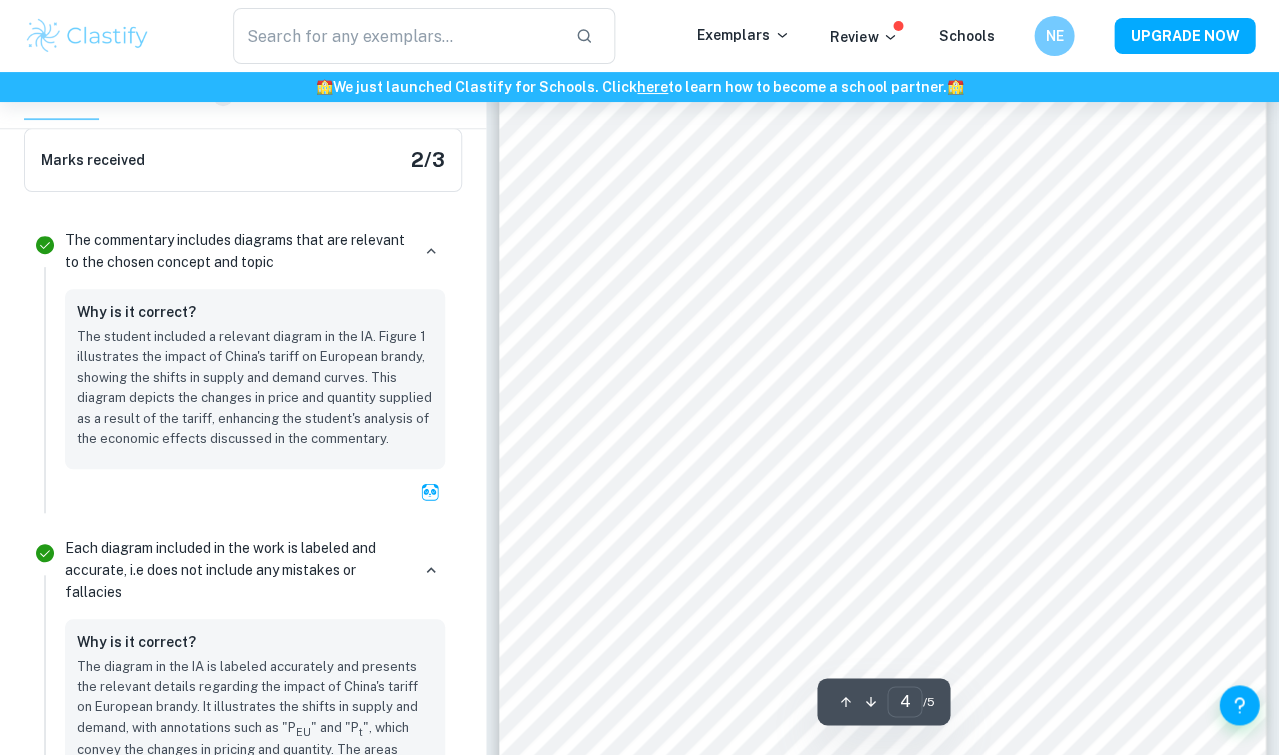 scroll, scrollTop: 3469, scrollLeft: 0, axis: vertical 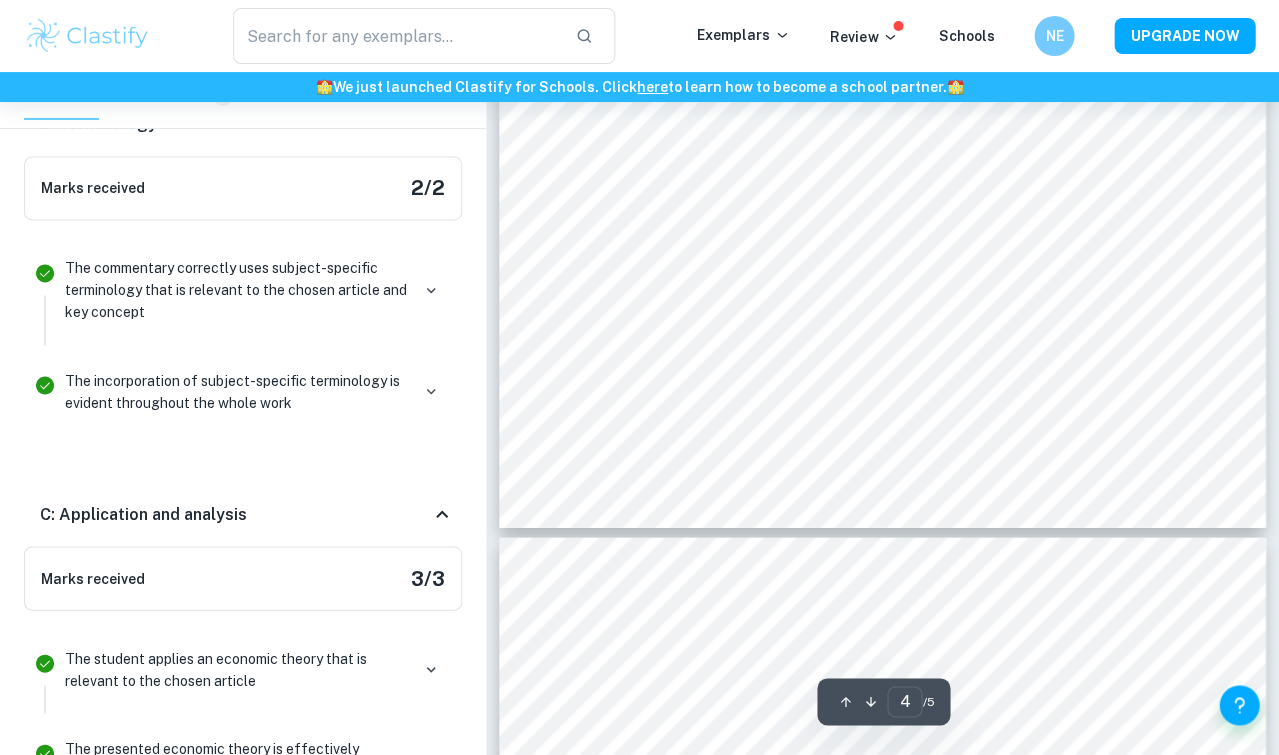 type on "5" 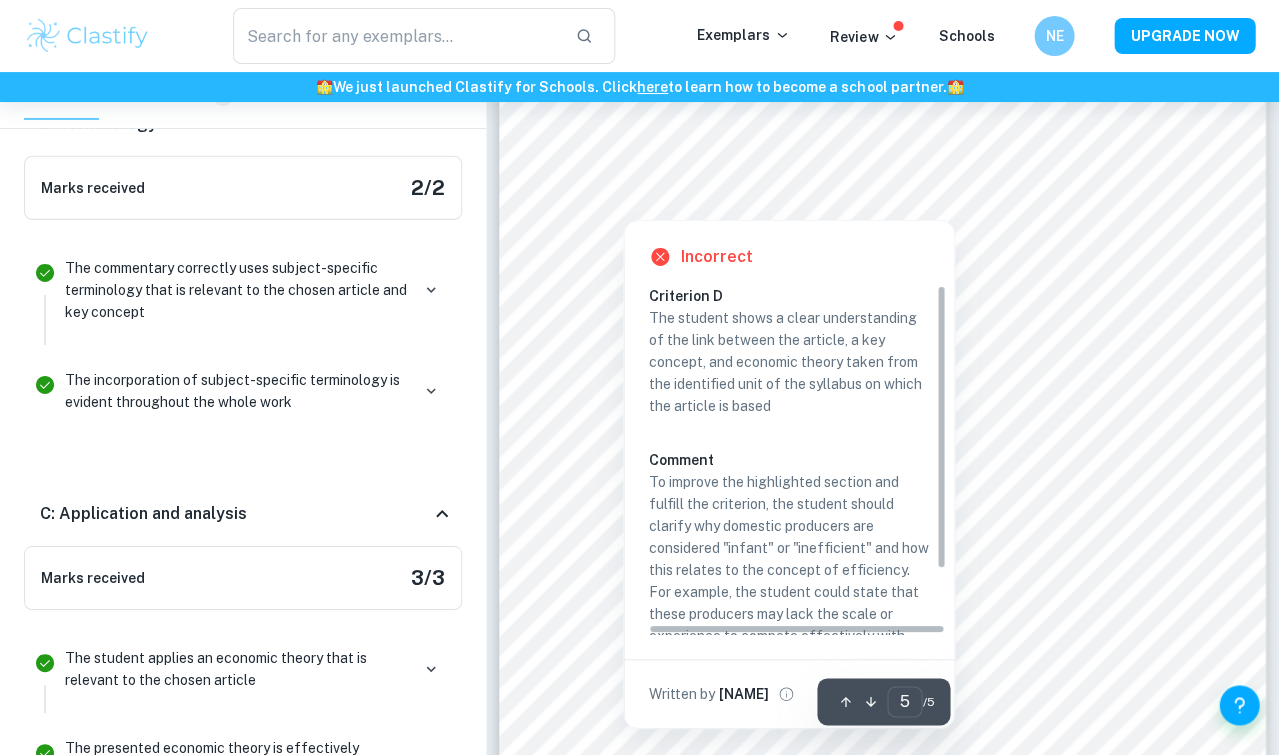 scroll, scrollTop: 4757, scrollLeft: 0, axis: vertical 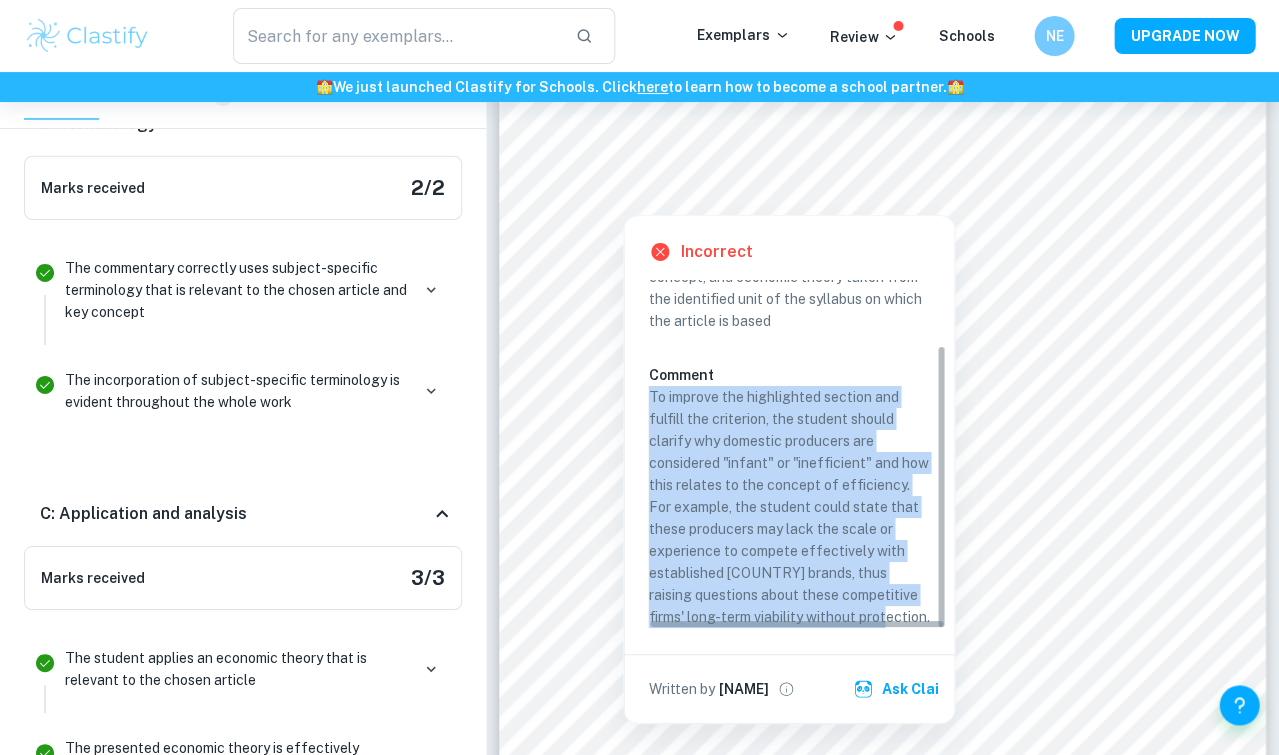 drag, startPoint x: 821, startPoint y: 611, endPoint x: 648, endPoint y: 391, distance: 279.8732 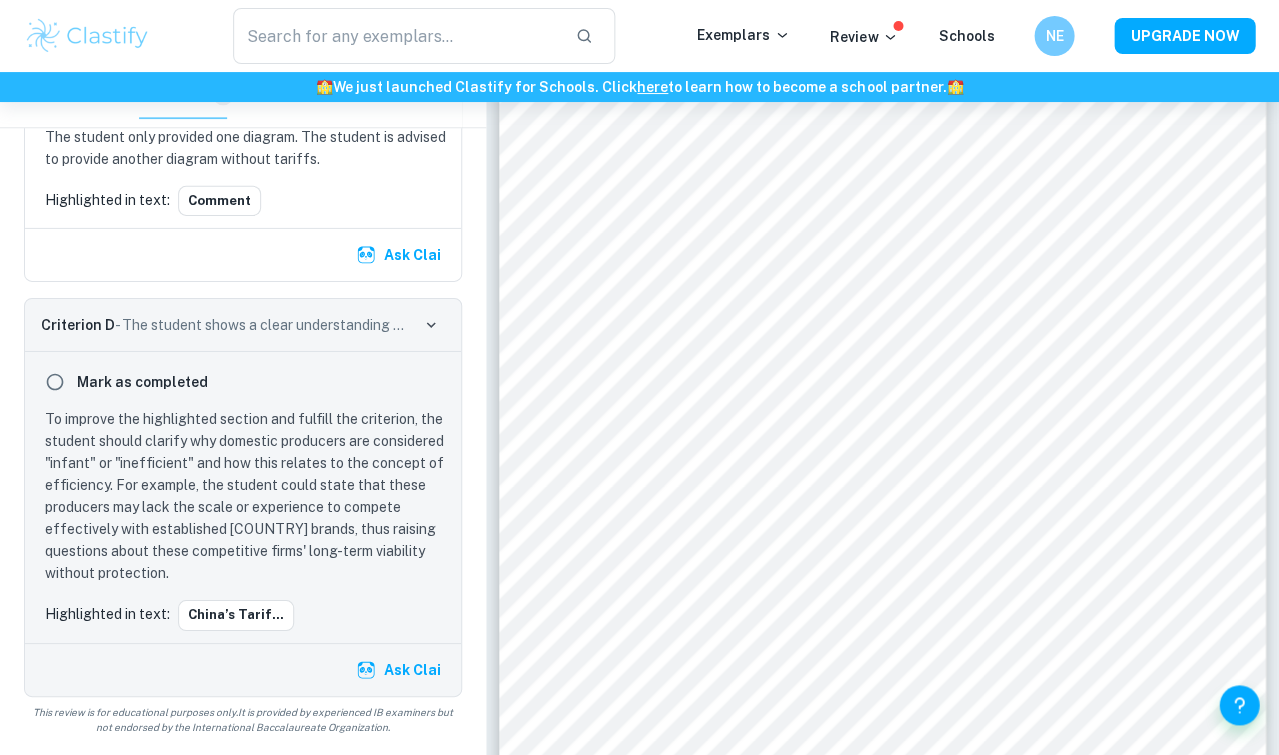 scroll, scrollTop: 535, scrollLeft: 0, axis: vertical 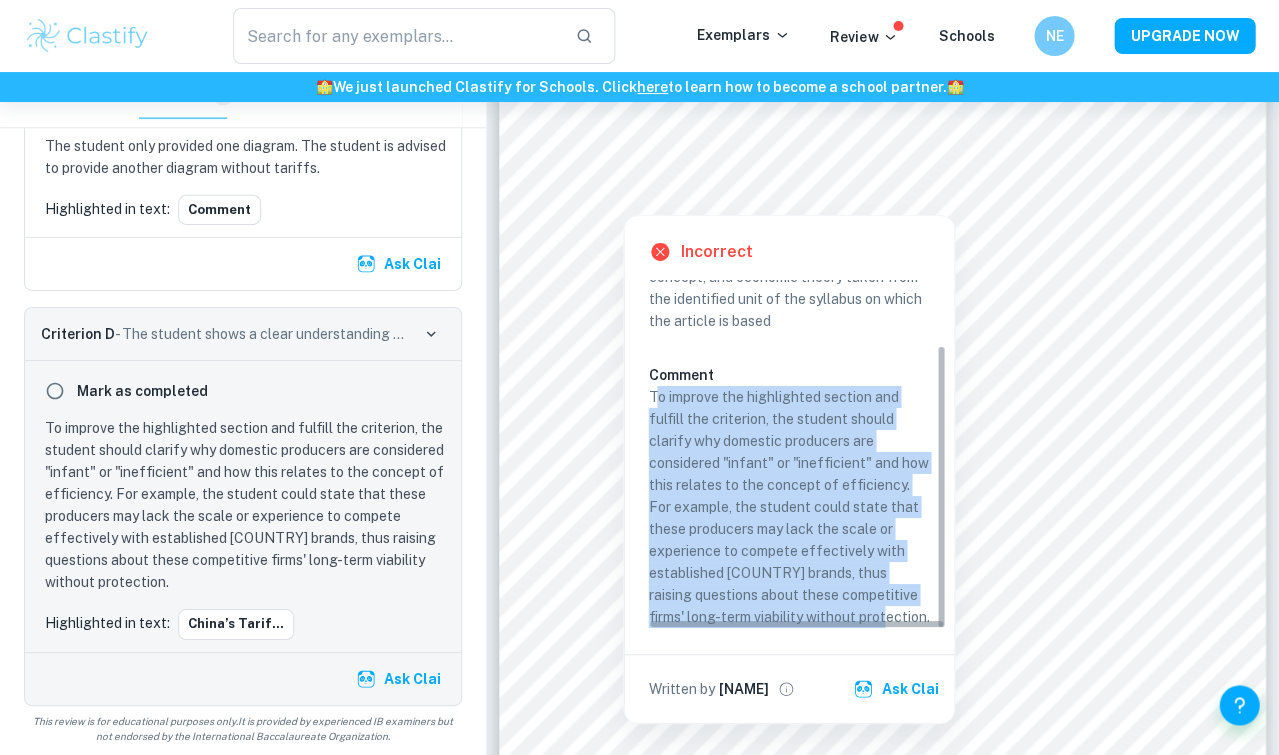 copy on "o improve the highlighted section and fulfill the criterion, the student should clarify why domestic producers are considered "infant" or "inefficient" and how this relates to the concept of efficiency. For example, the student could state that these producers may lack the scale or experience to compete effectively with established EU brands, thus raising questions about these competitive firms' long-term viability without protection." 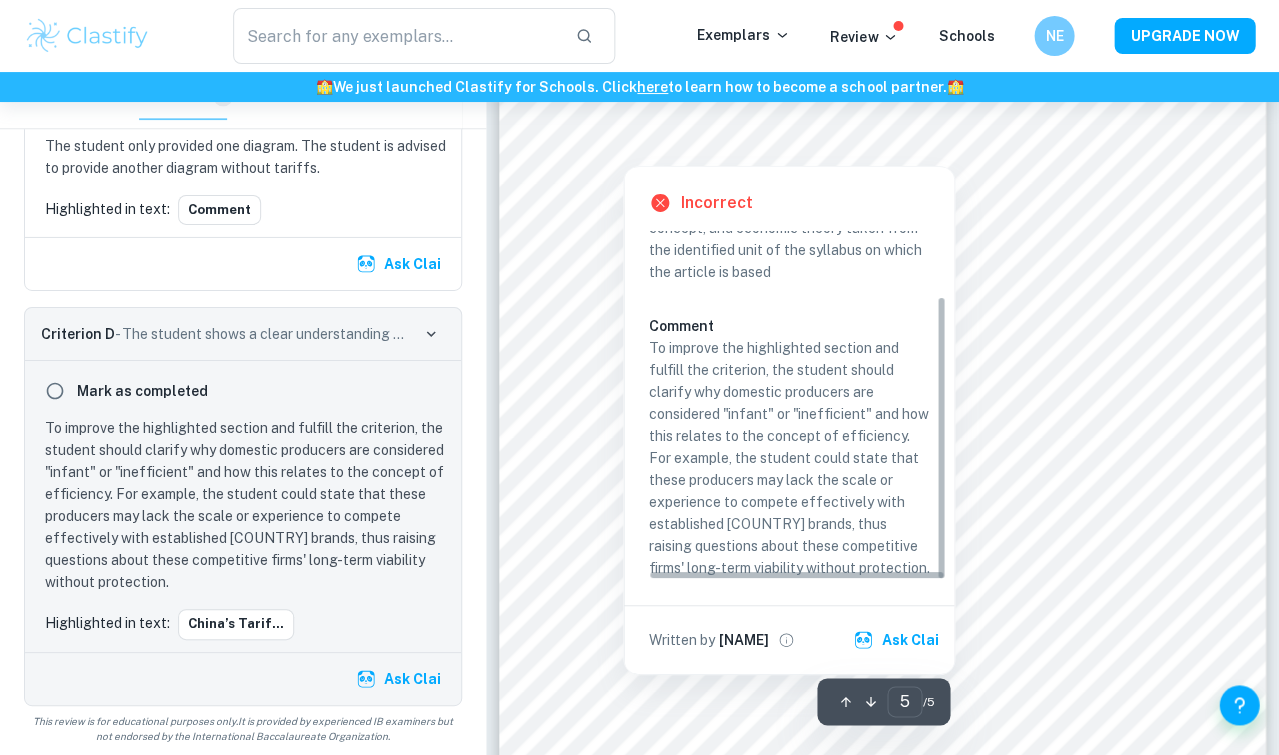 scroll, scrollTop: 4808, scrollLeft: 0, axis: vertical 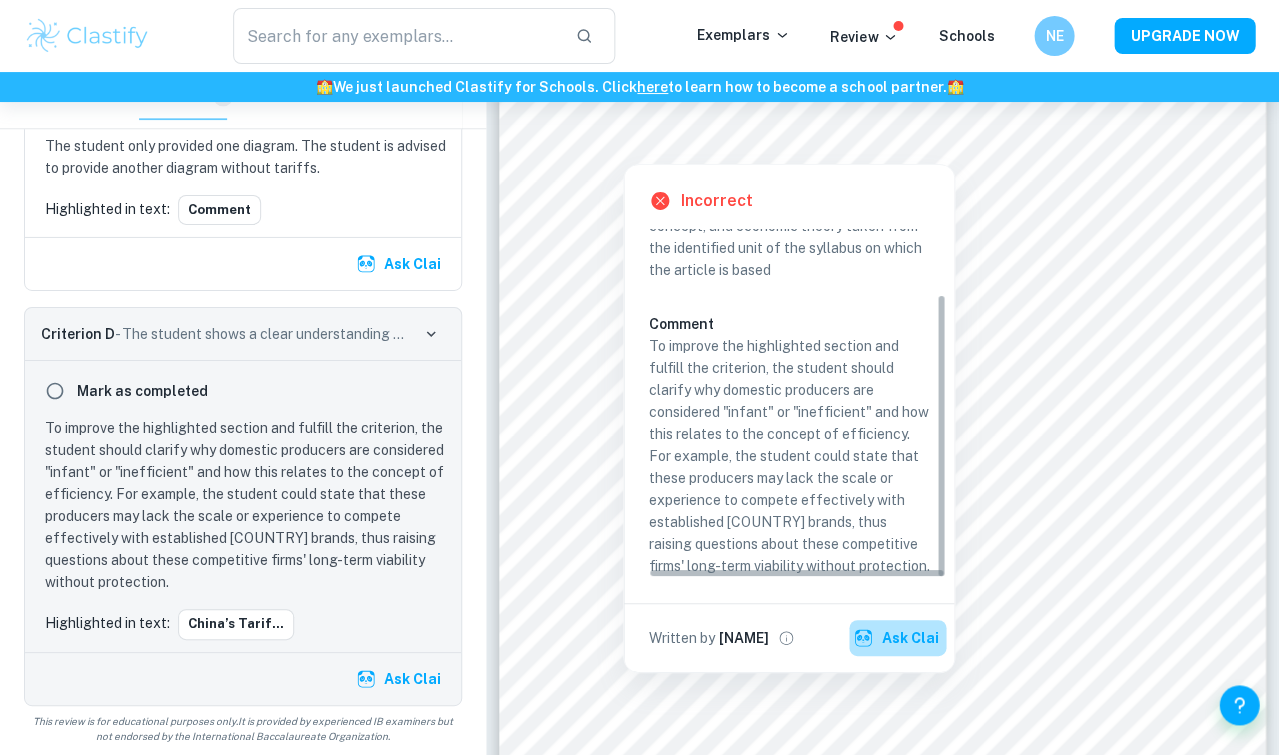 click on "Ask Clai" at bounding box center (897, 638) 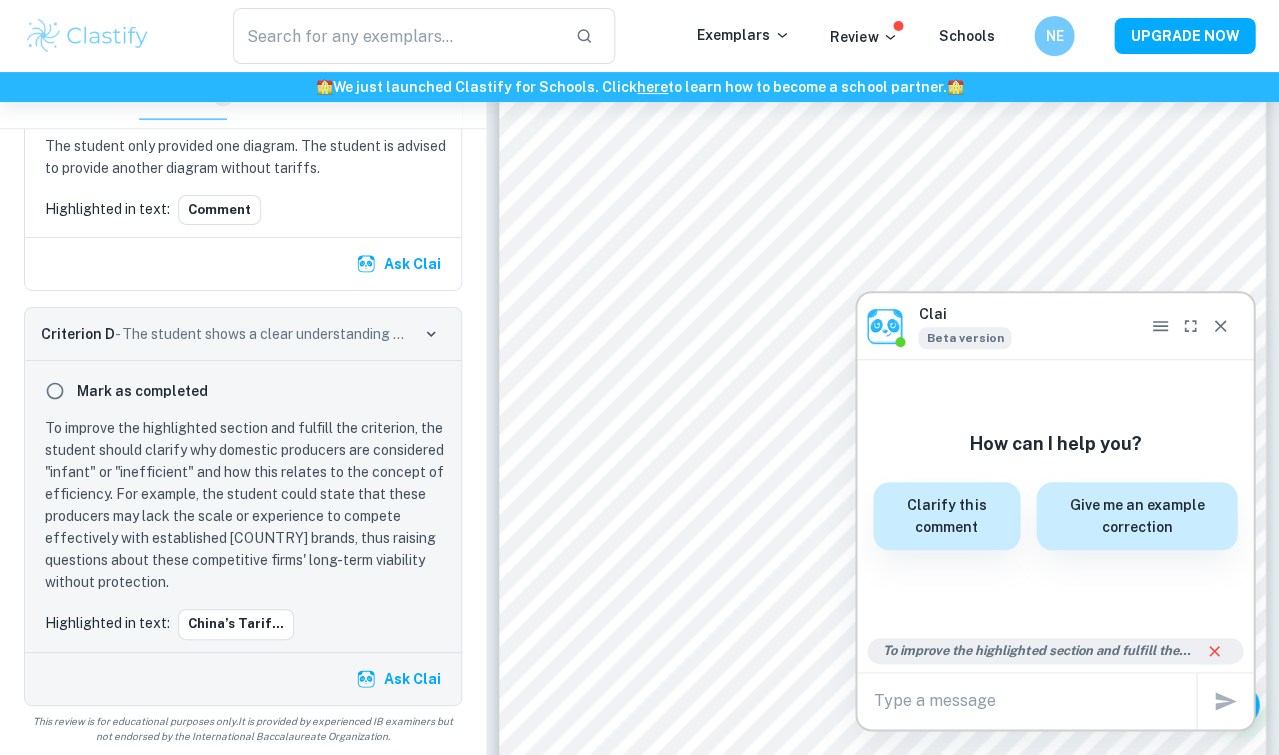 click at bounding box center (1034, 700) 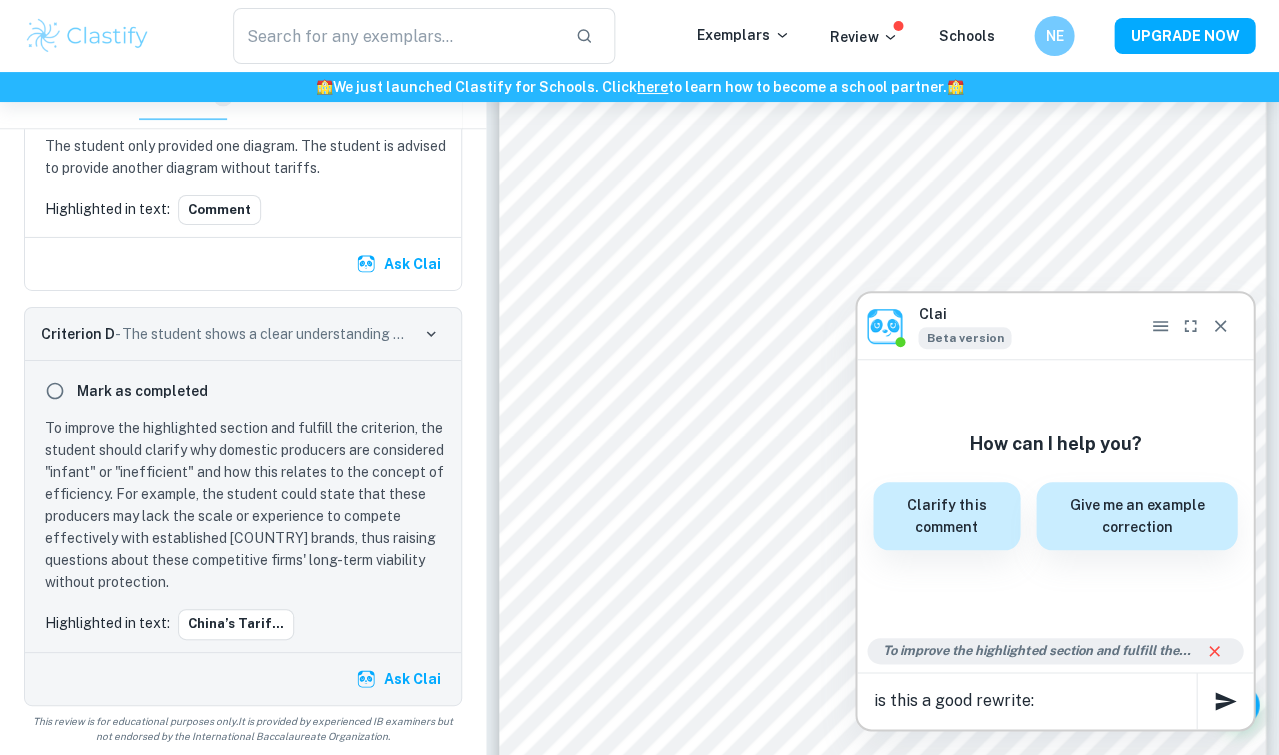 paste on "[COUNTRY]’s tariffs protect its domestic producers who are likely infant or inefficient industries. Given [COUNTRY]’s almost complete market share, Chinese brandy-makers likely lack the experience and economies of scale akin to European producers. Thus, under such protection, Chinese firms may lose the incentive to innovate and become as productively efficient long-term, being protected from foreign competition." 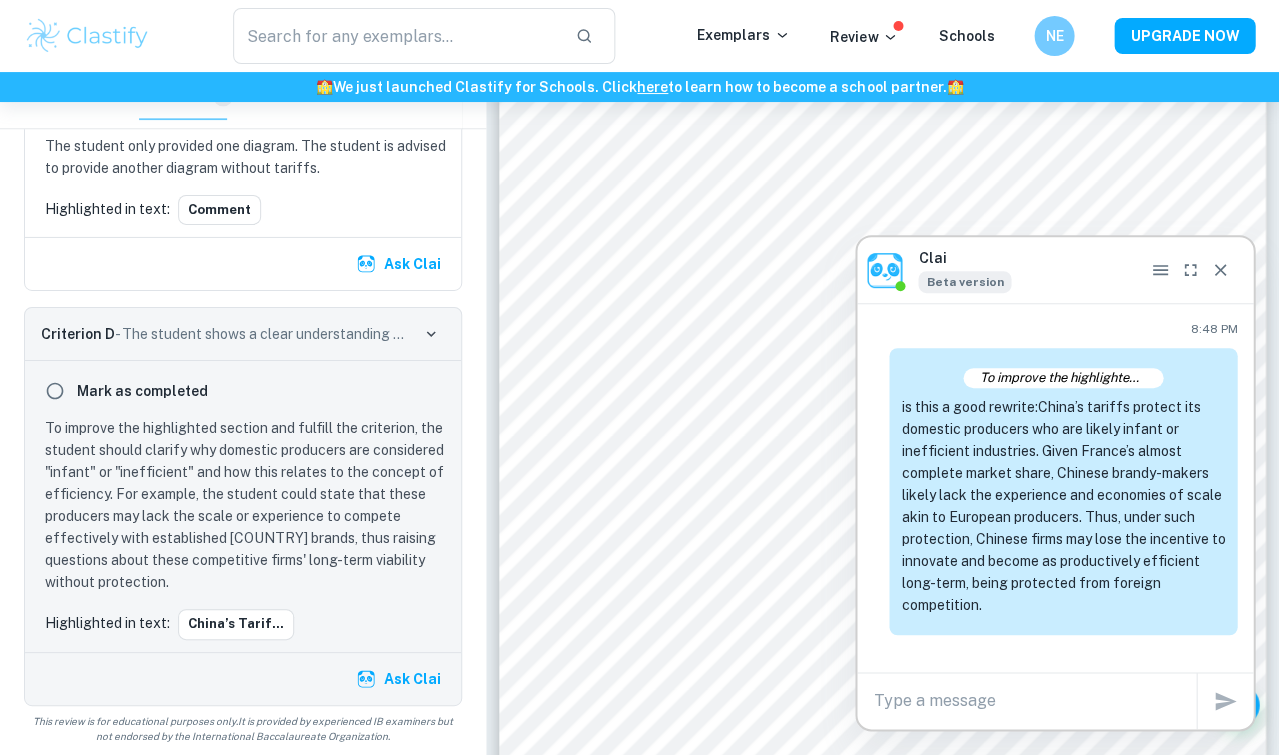scroll, scrollTop: 0, scrollLeft: 0, axis: both 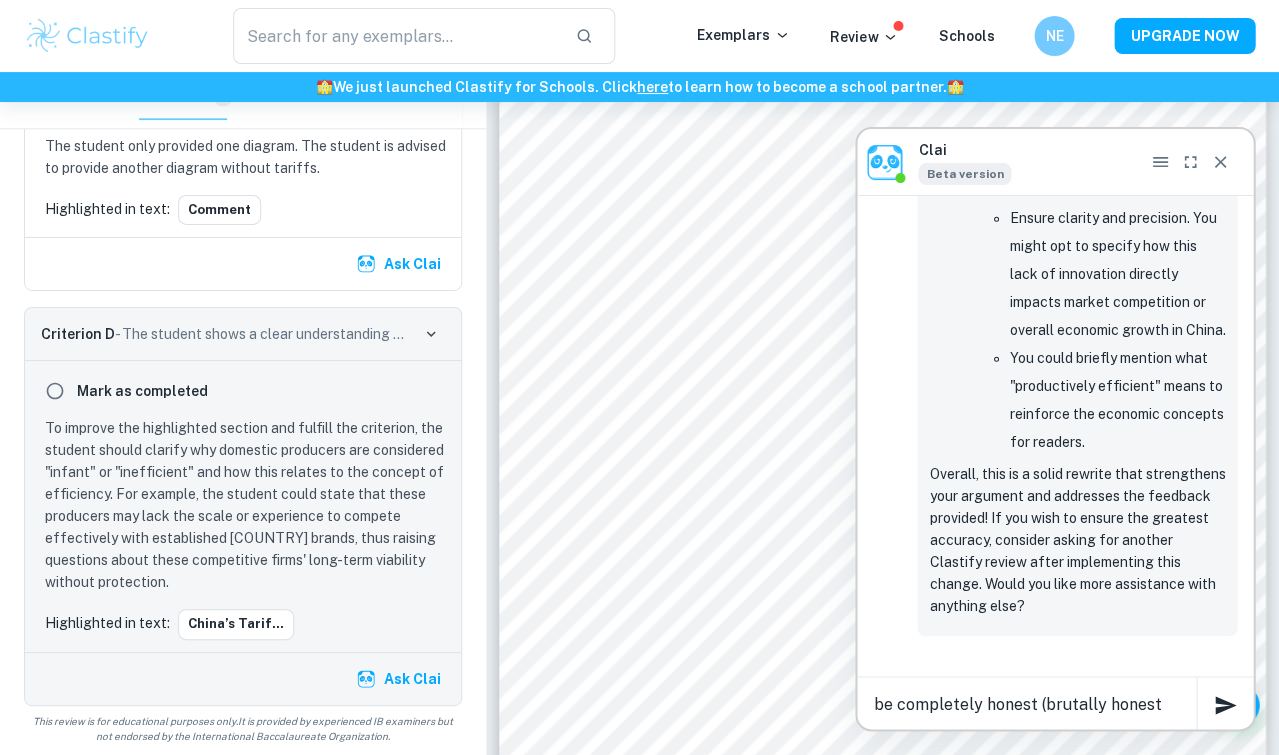 type on "be completely honest (brutally honest)" 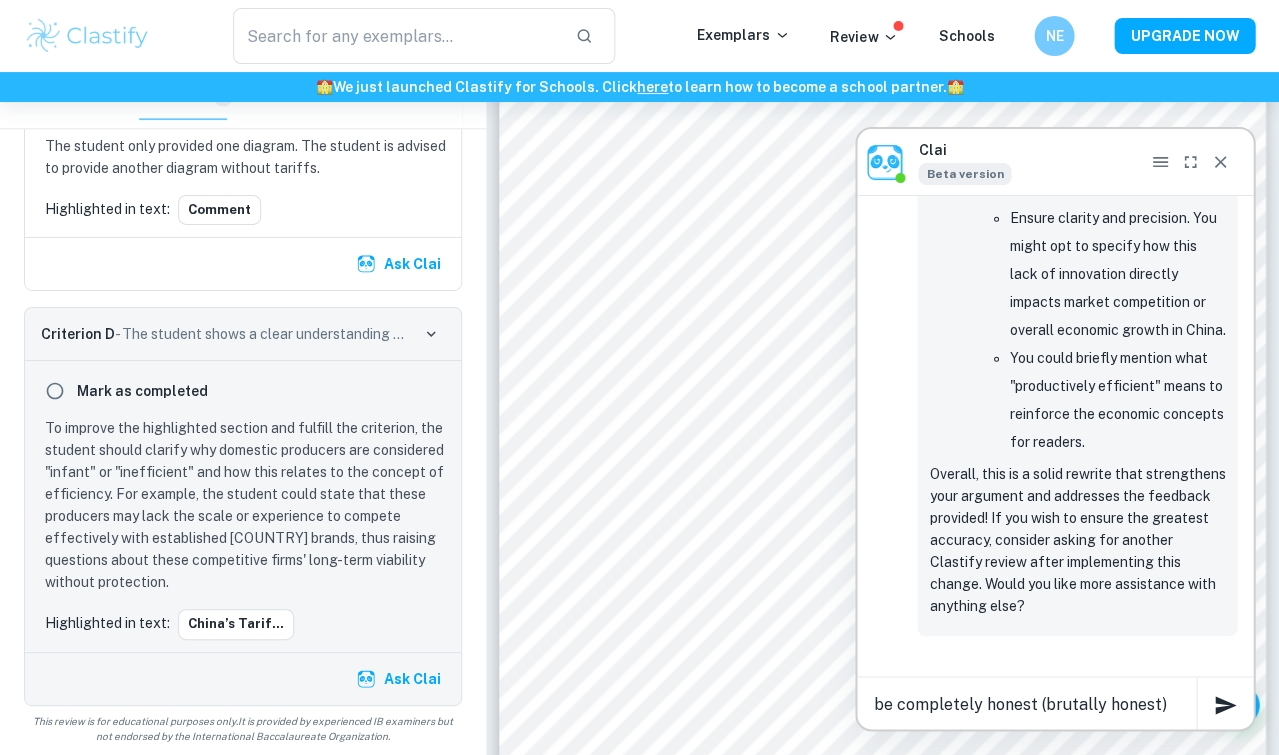 type 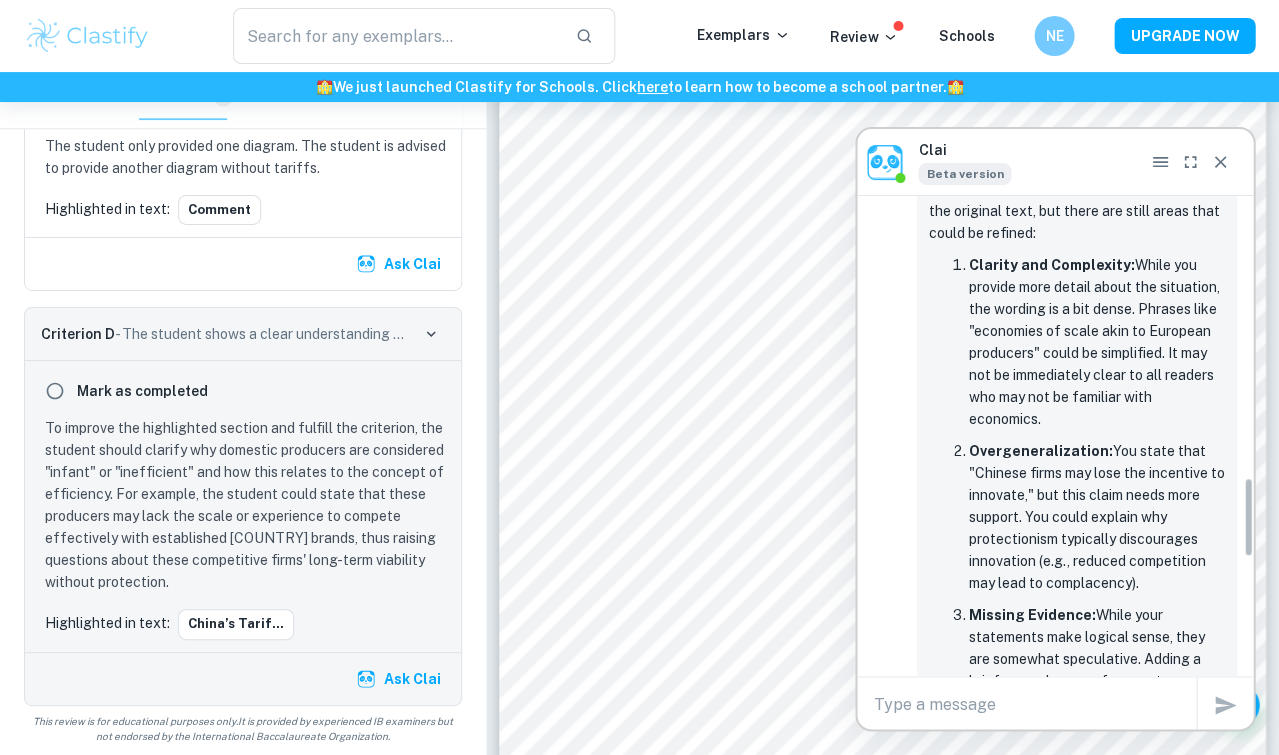 scroll, scrollTop: 1680, scrollLeft: 0, axis: vertical 